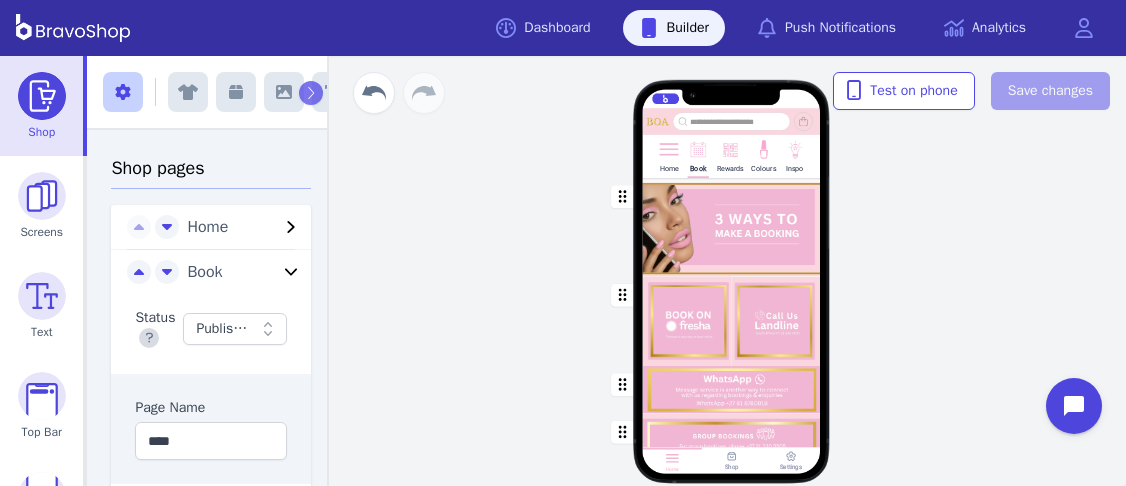 scroll, scrollTop: 0, scrollLeft: 0, axis: both 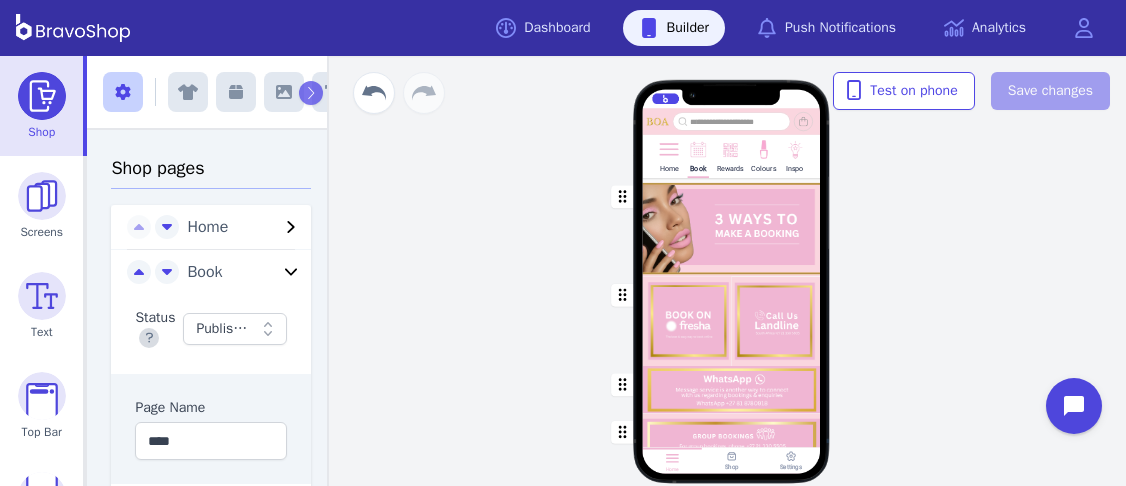 click on "Colours" at bounding box center [763, 168] 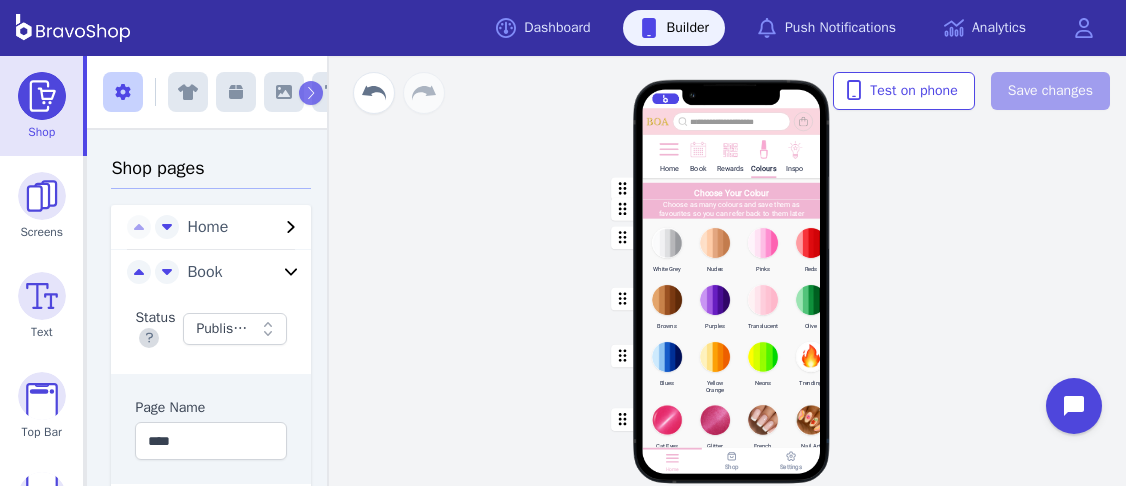 click at bounding box center [732, 249] 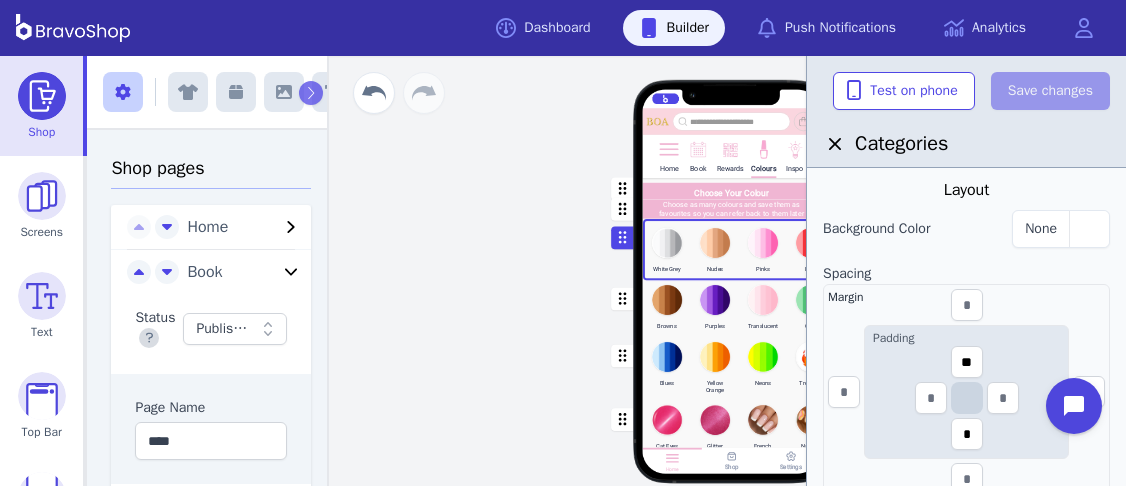 scroll, scrollTop: 465, scrollLeft: 0, axis: vertical 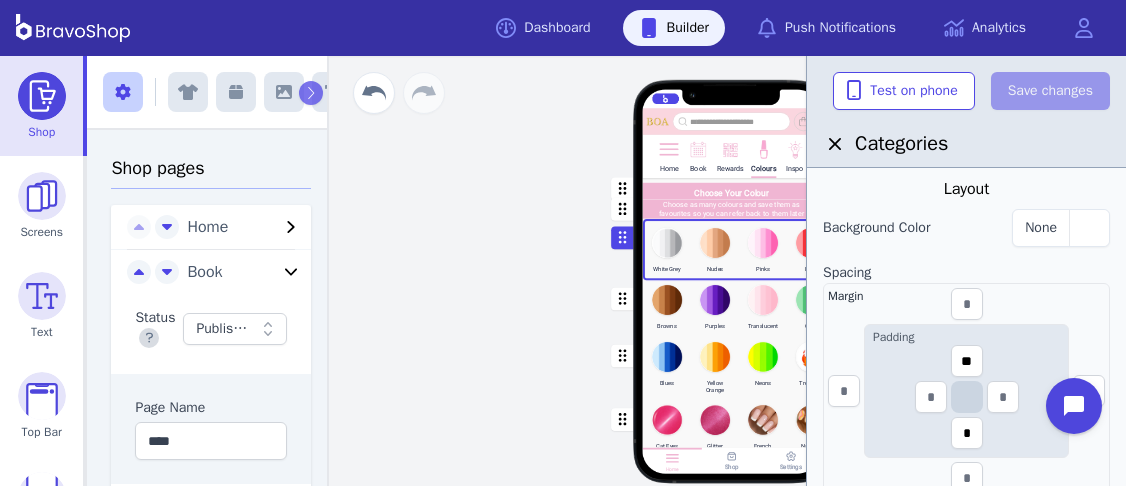 click on "Home" at bounding box center (207, 227) 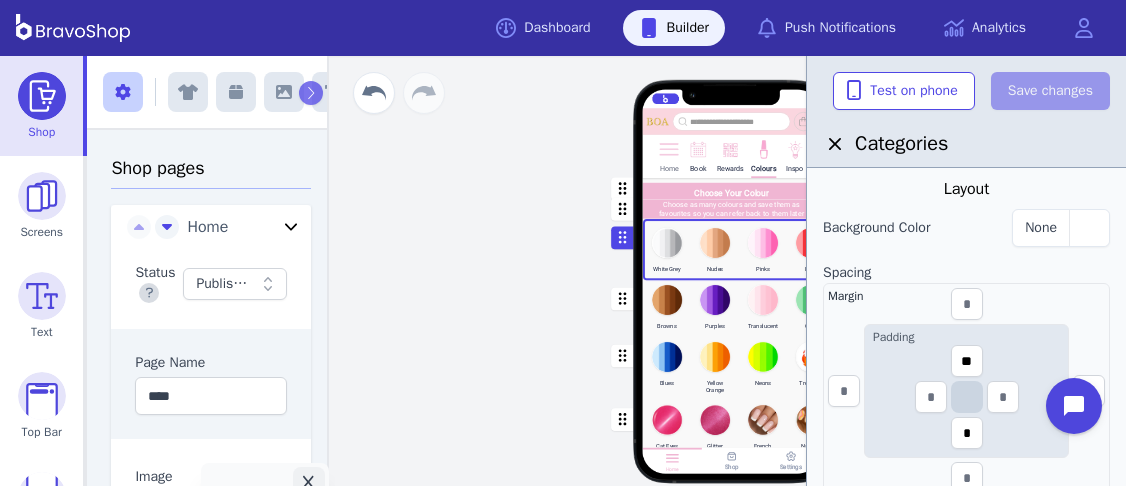 click at bounding box center (668, 148) 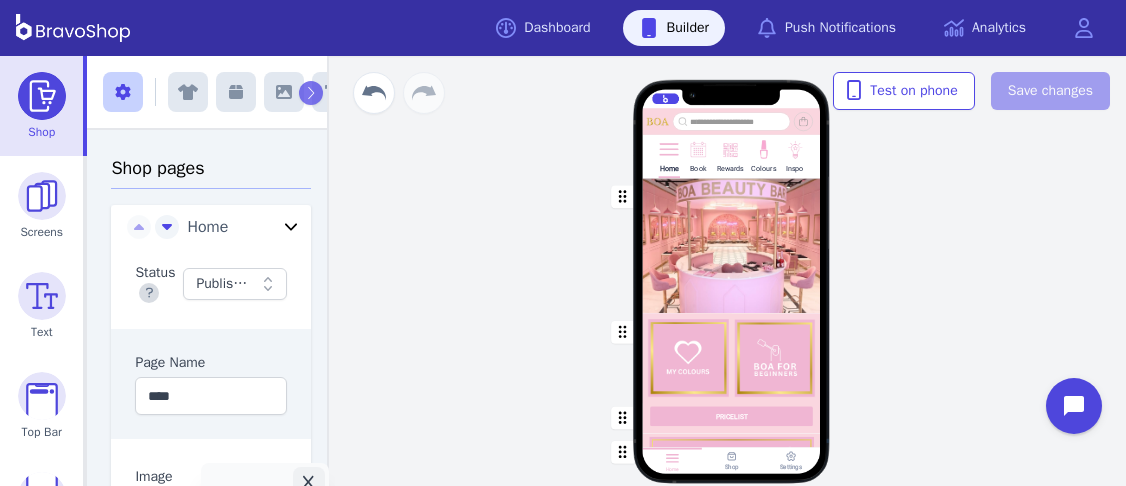 click at bounding box center (732, 358) 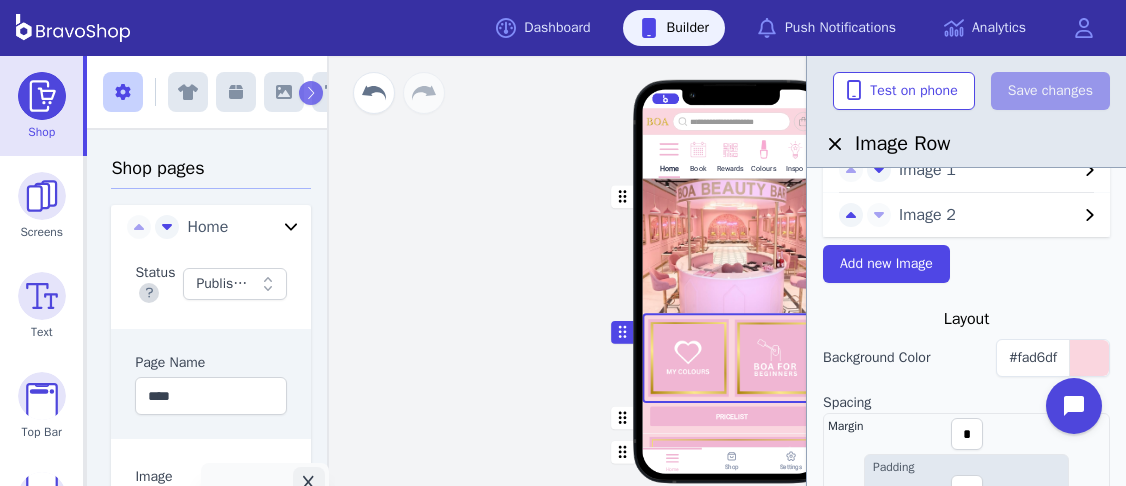 scroll, scrollTop: 98, scrollLeft: 0, axis: vertical 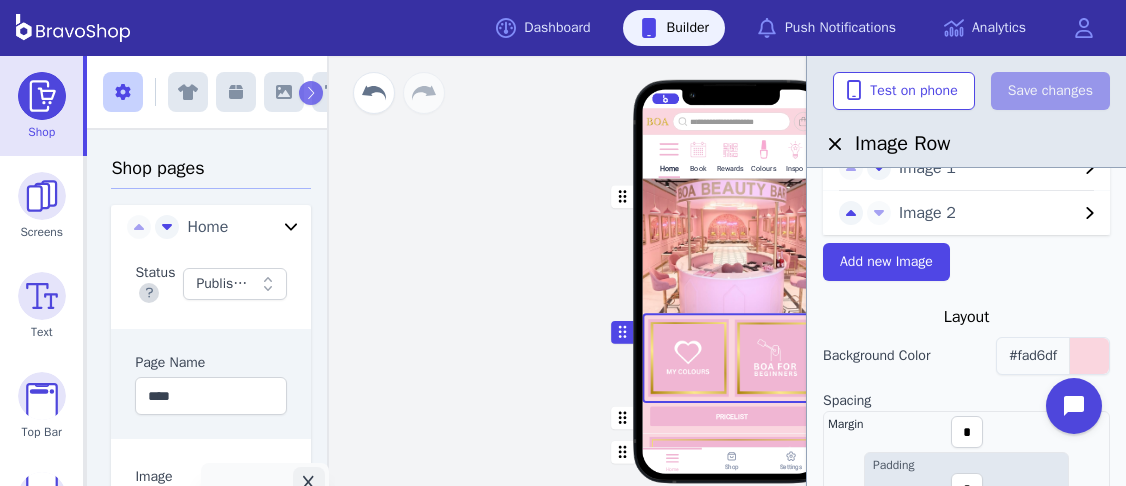 click on "#fad6df" at bounding box center [1033, 355] 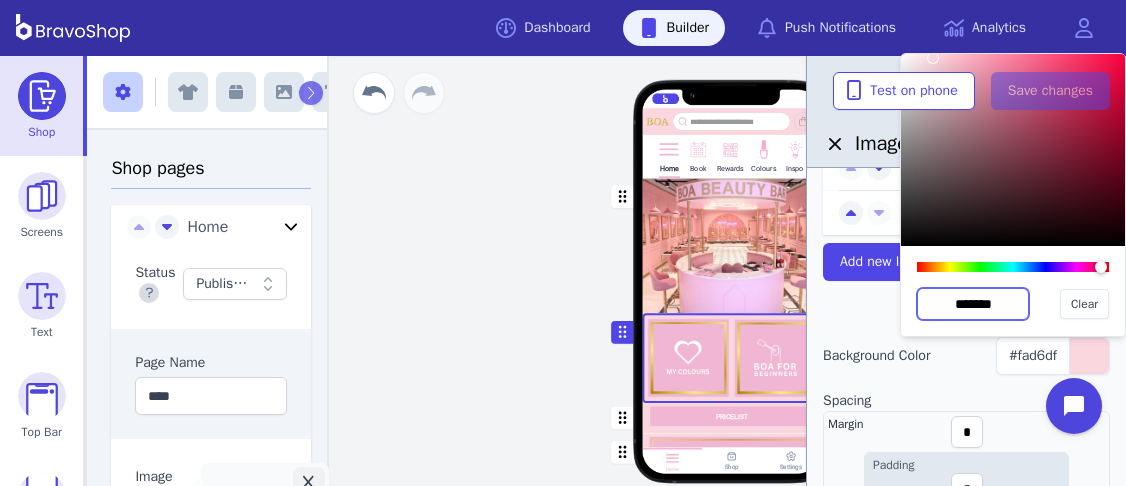 drag, startPoint x: 1014, startPoint y: 305, endPoint x: 919, endPoint y: 306, distance: 95.005264 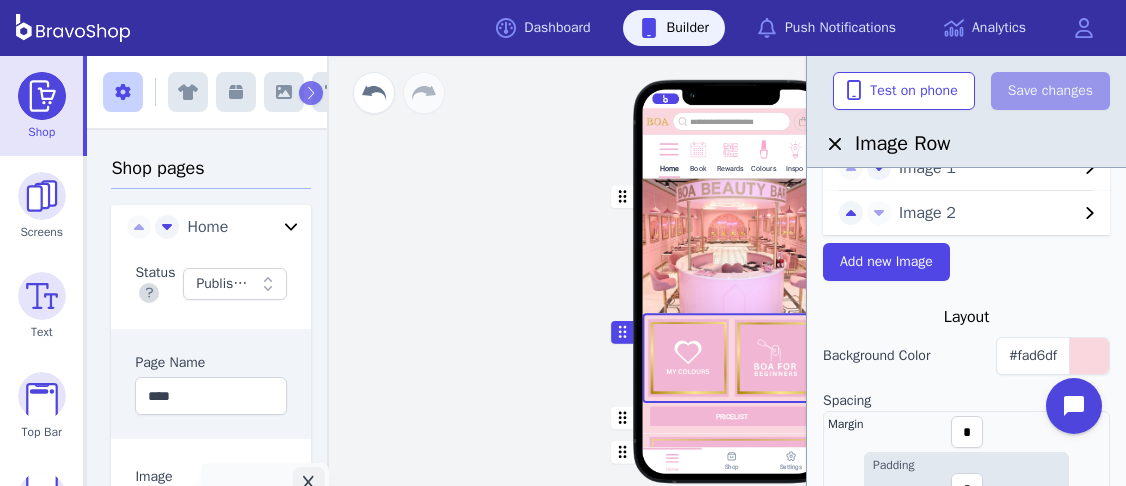 click at bounding box center (42, 96) 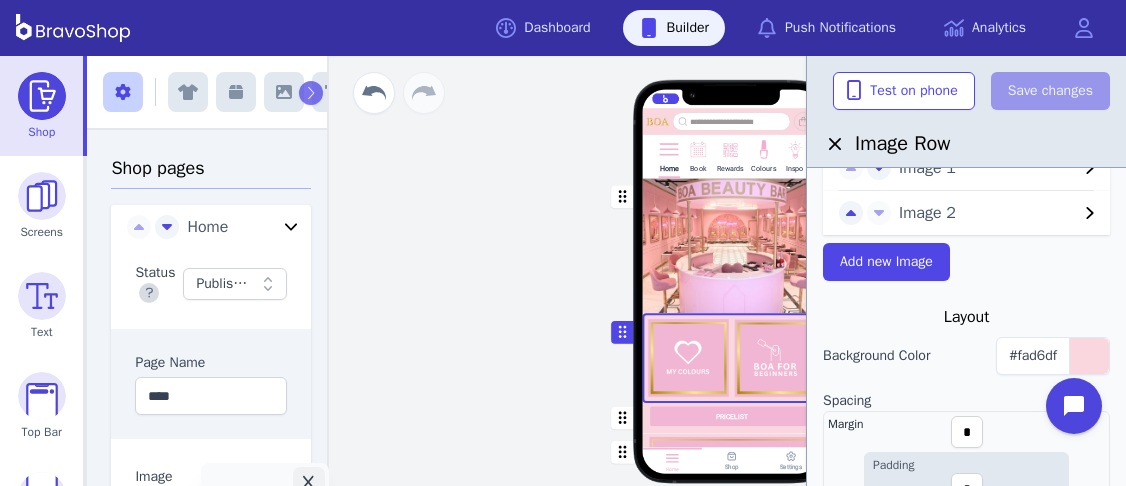 click at bounding box center (763, 148) 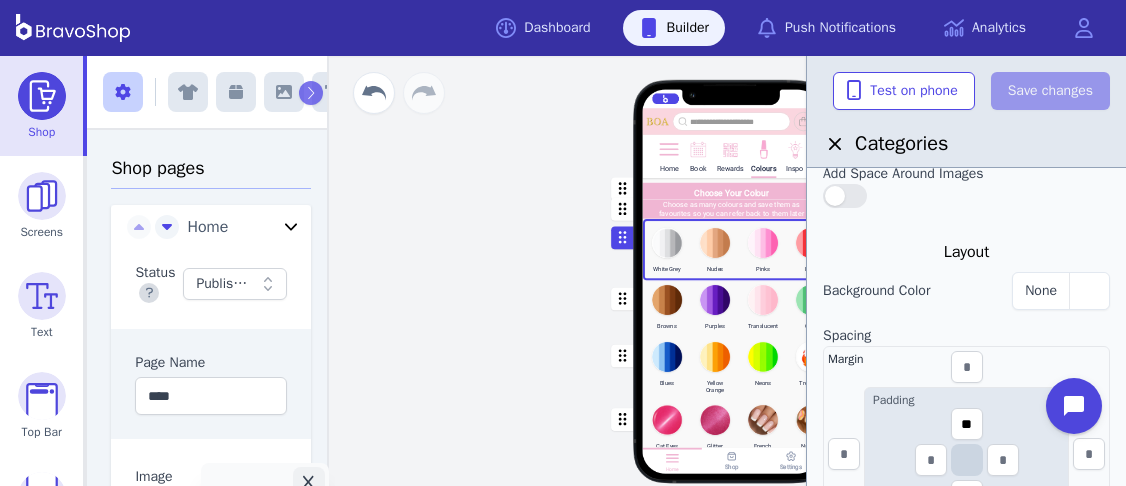 scroll, scrollTop: 408, scrollLeft: 0, axis: vertical 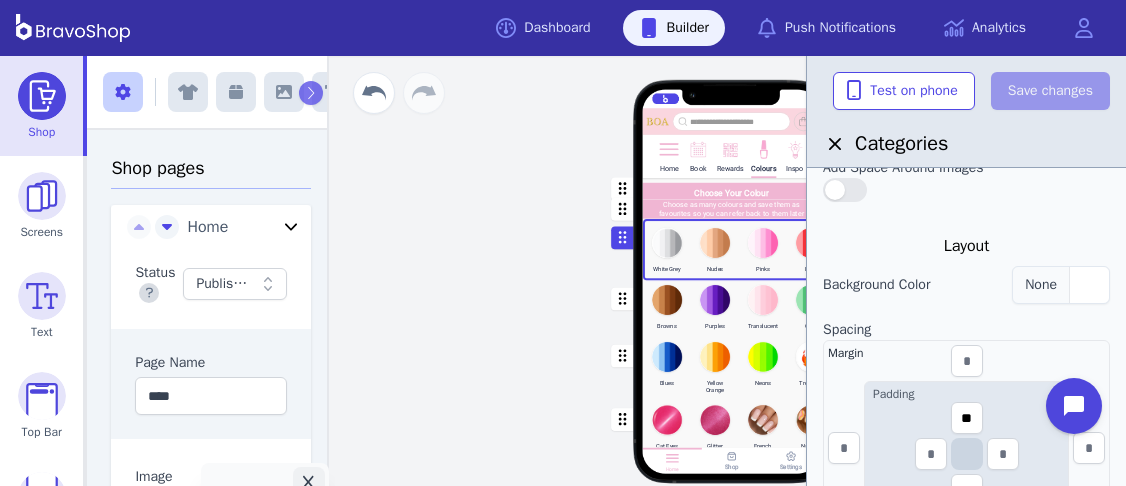 click at bounding box center [1089, 285] 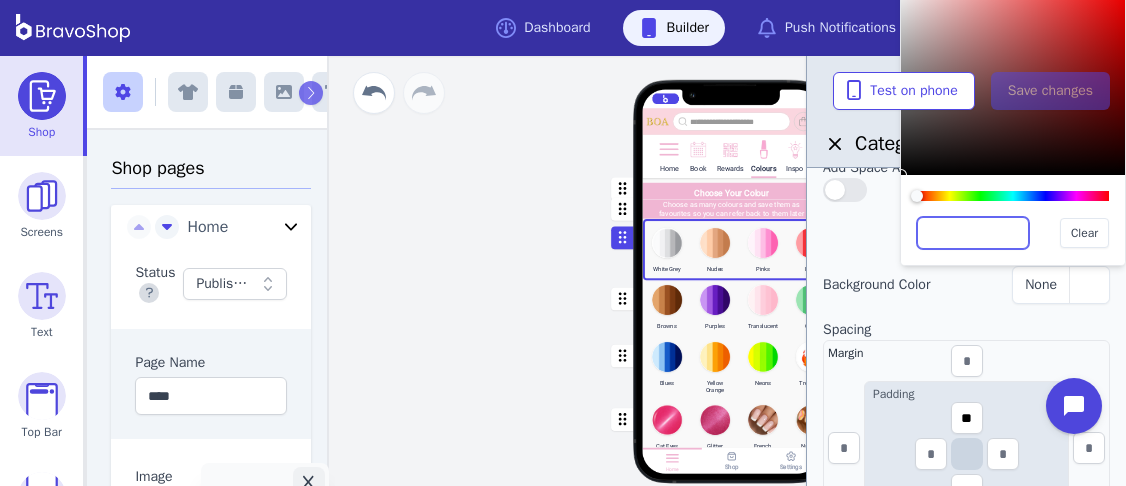 click at bounding box center [973, 233] 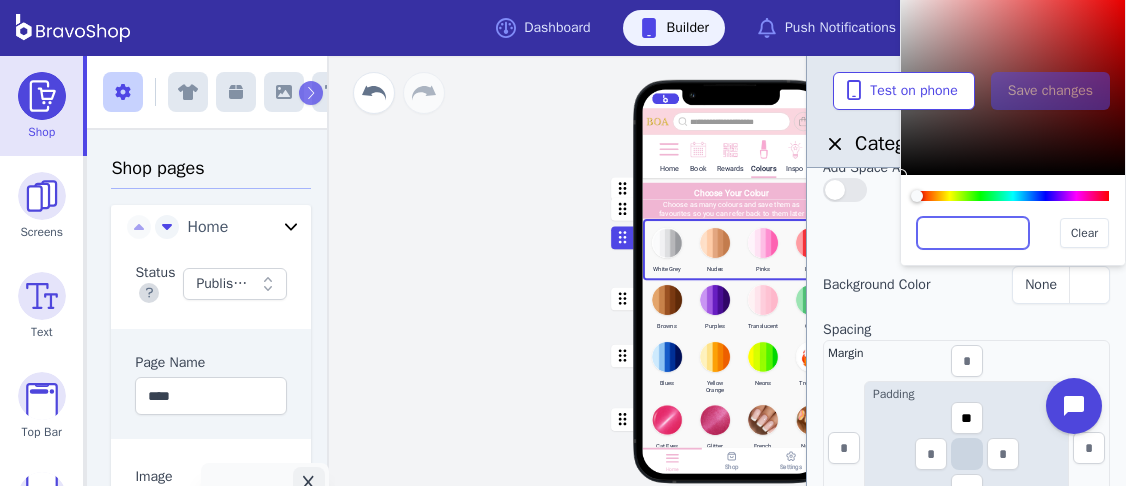 paste on "*******" 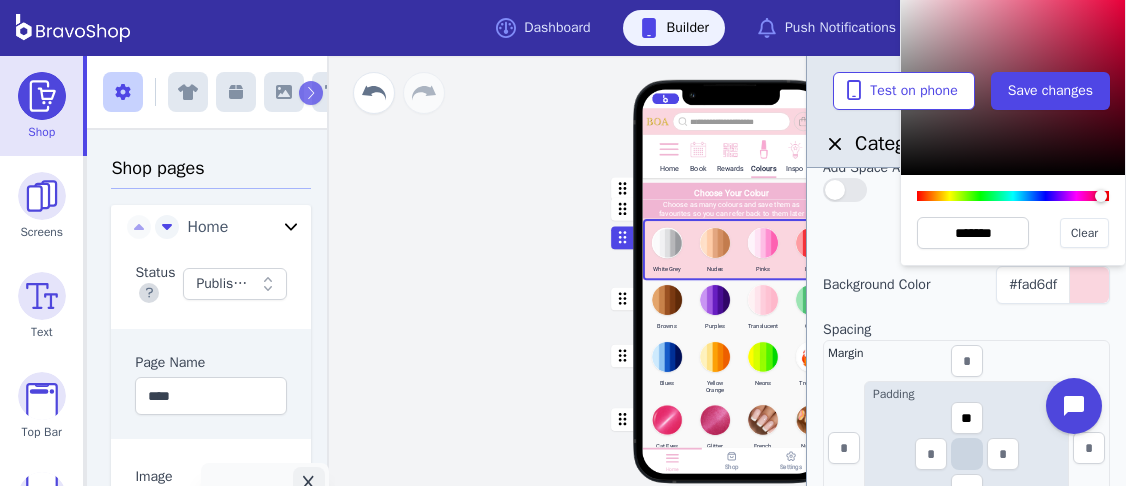click at bounding box center [732, 308] 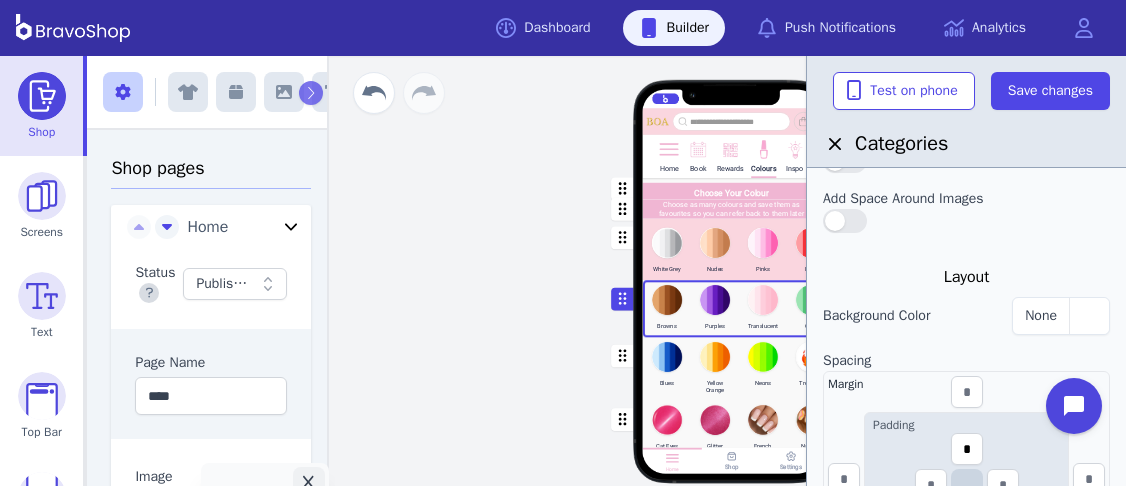 scroll, scrollTop: 380, scrollLeft: 0, axis: vertical 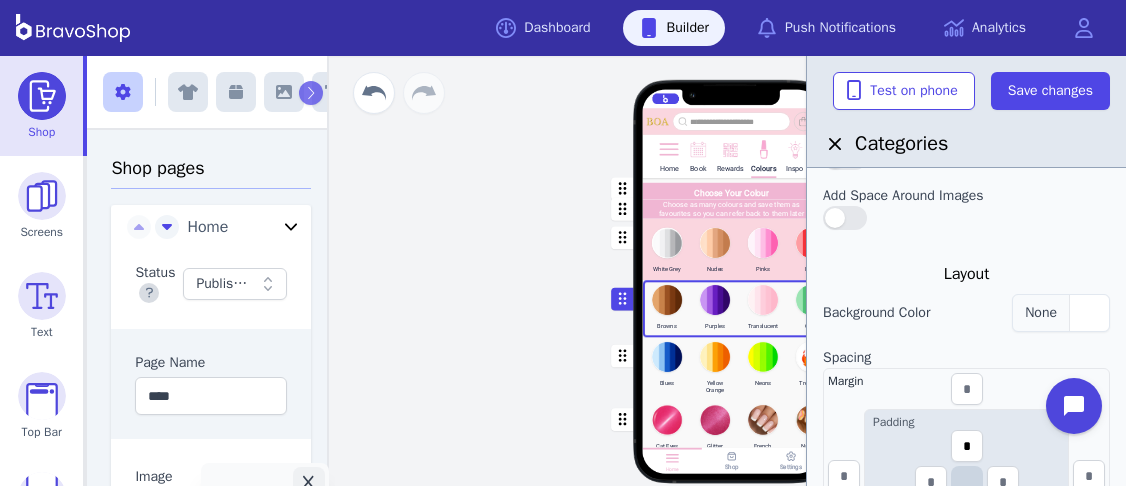 click at bounding box center [1089, 313] 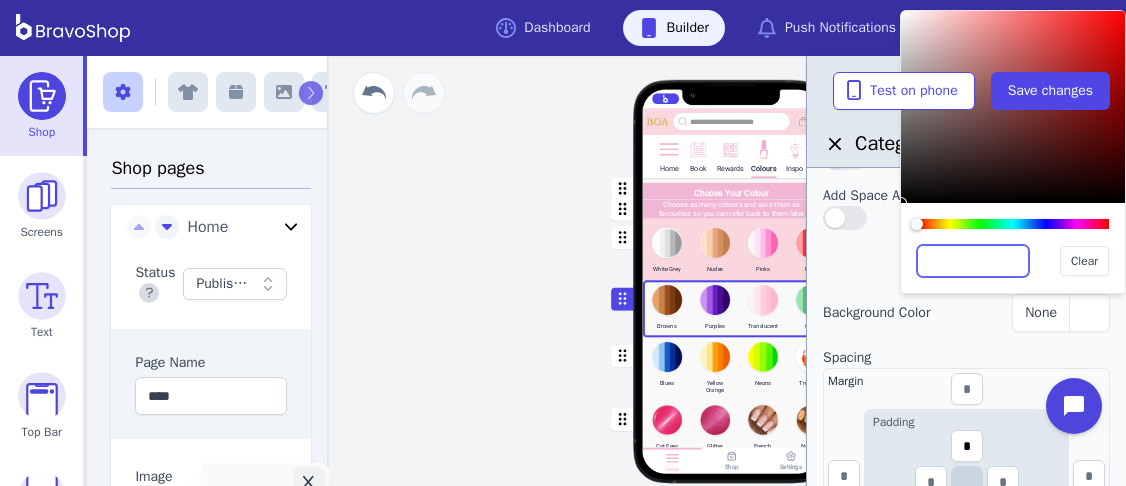 click at bounding box center [973, 261] 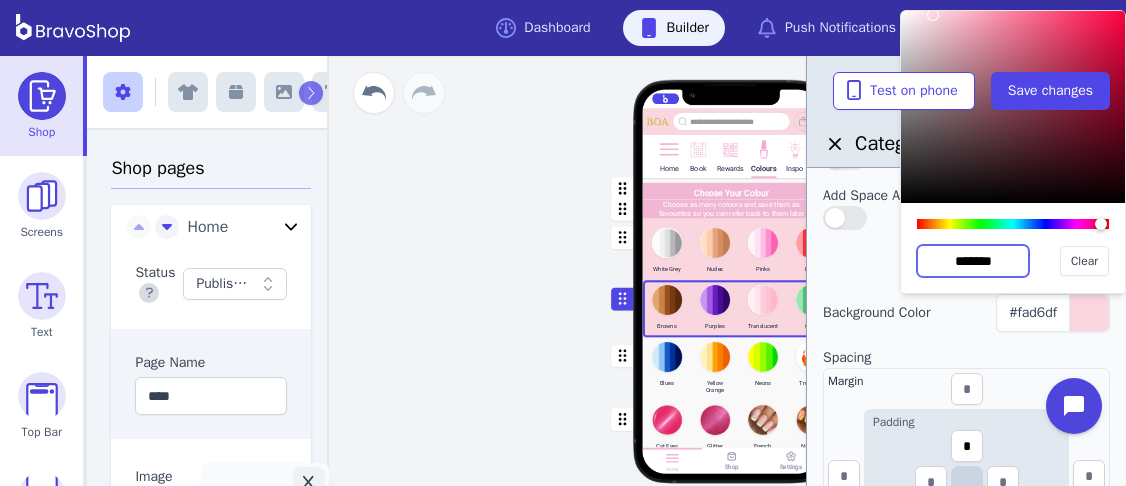 type on "*******" 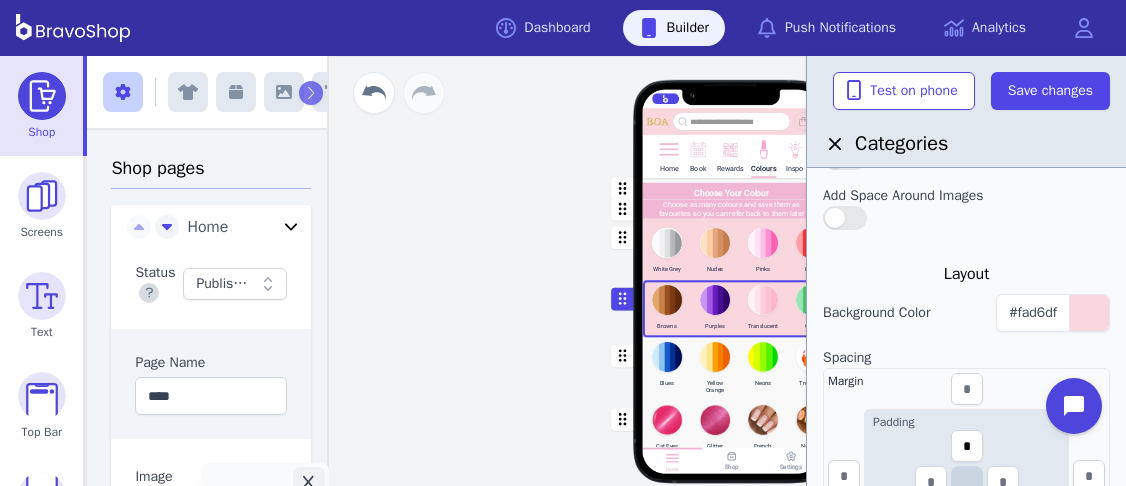 click at bounding box center (732, 369) 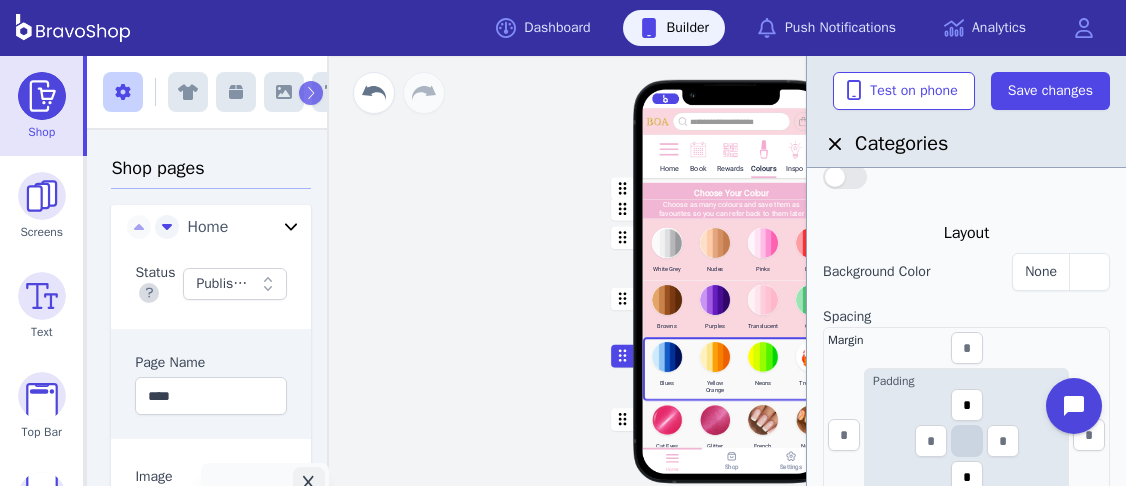 scroll, scrollTop: 424, scrollLeft: 0, axis: vertical 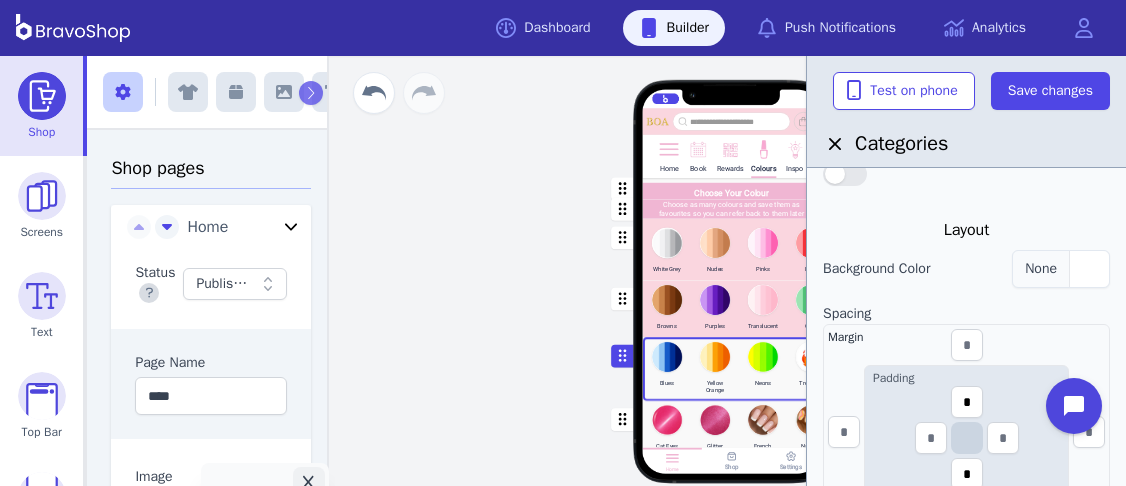 click at bounding box center [1089, 269] 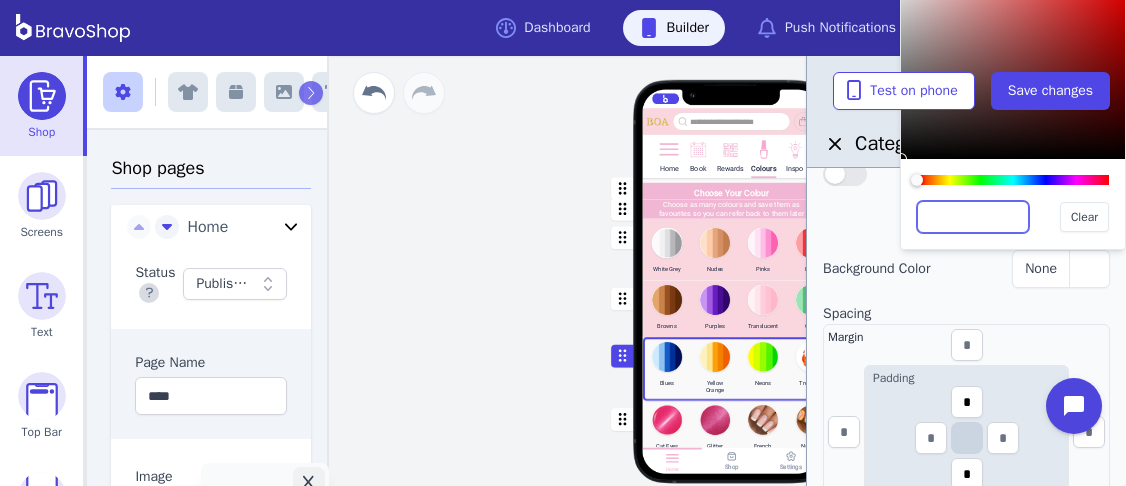 click at bounding box center [973, 217] 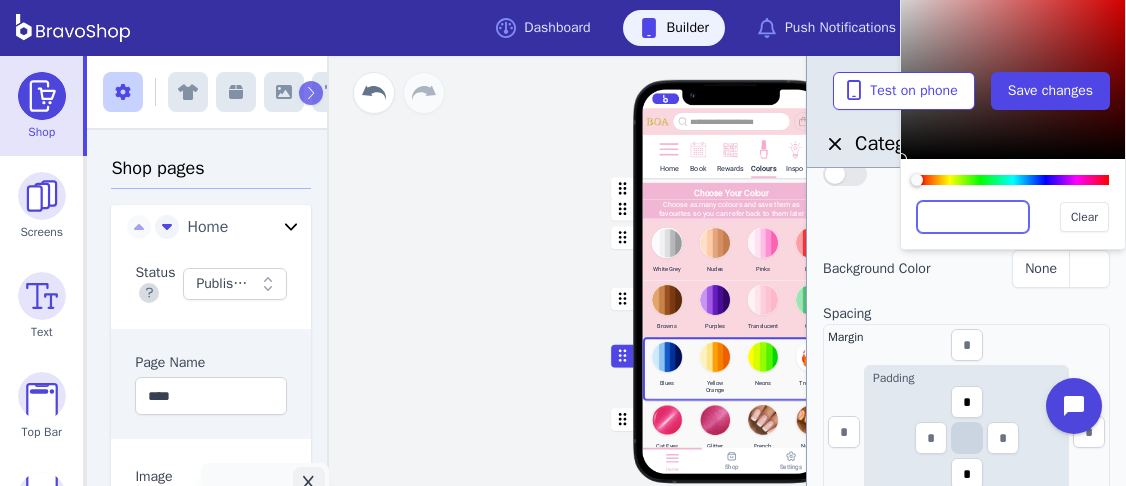 paste on "*******" 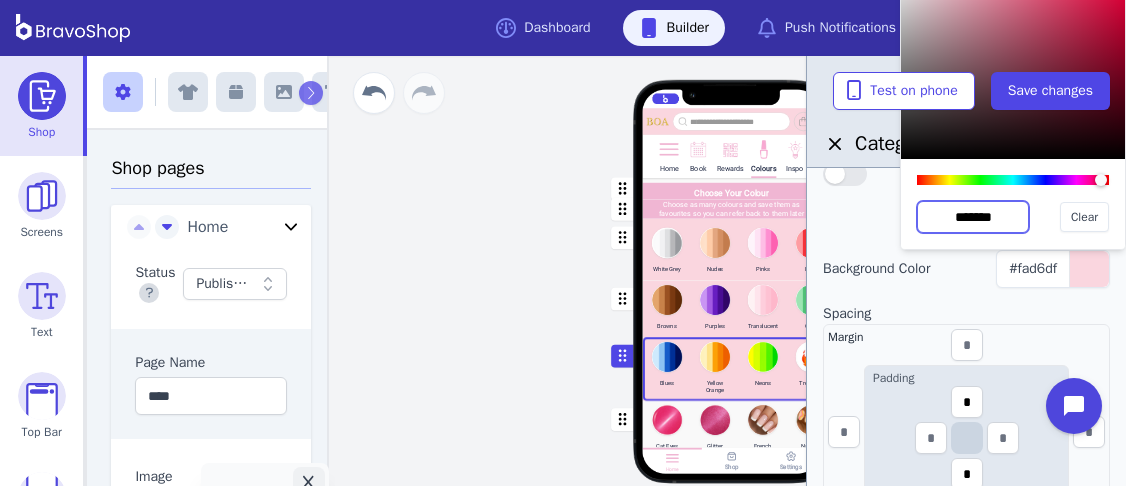 scroll, scrollTop: 166, scrollLeft: 0, axis: vertical 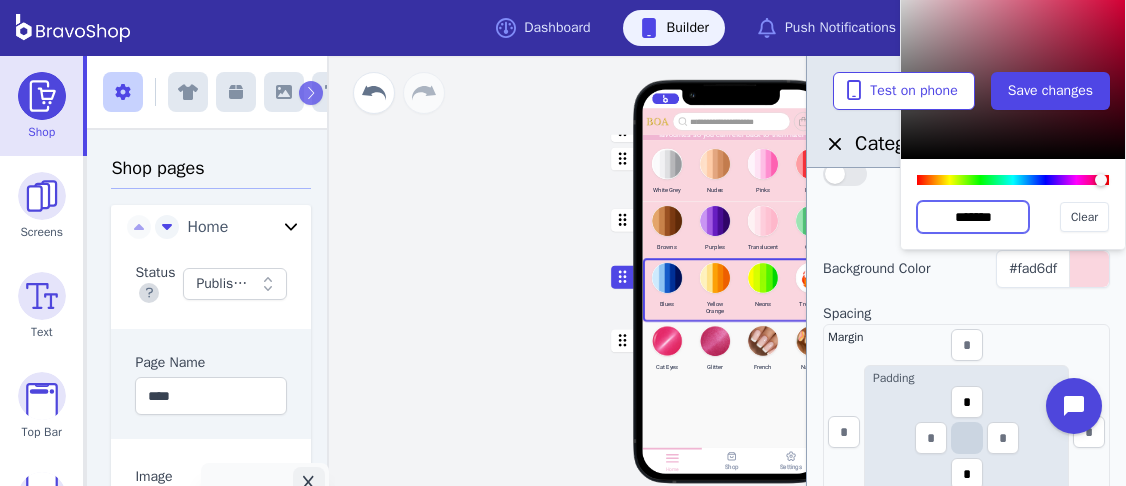 type on "*******" 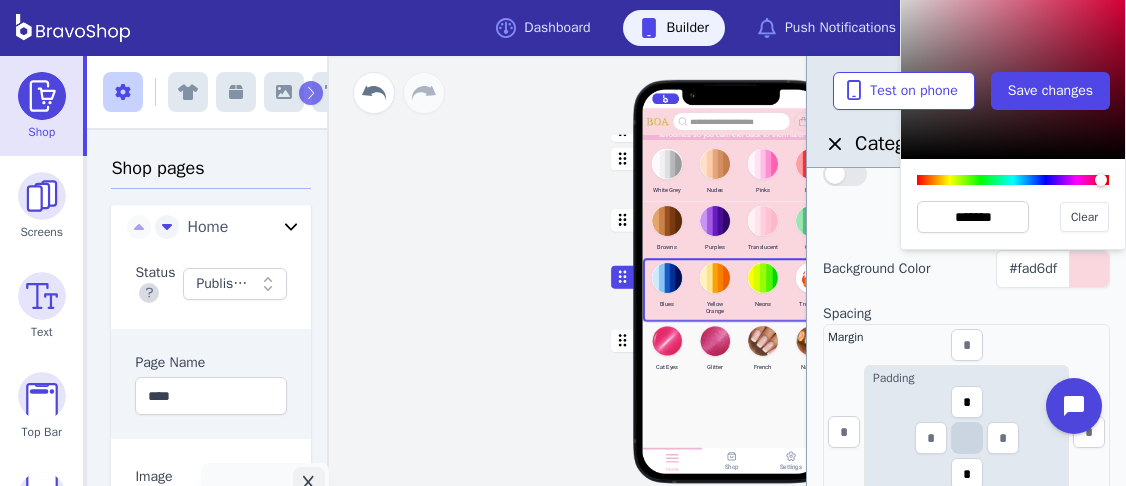 click at bounding box center [732, 351] 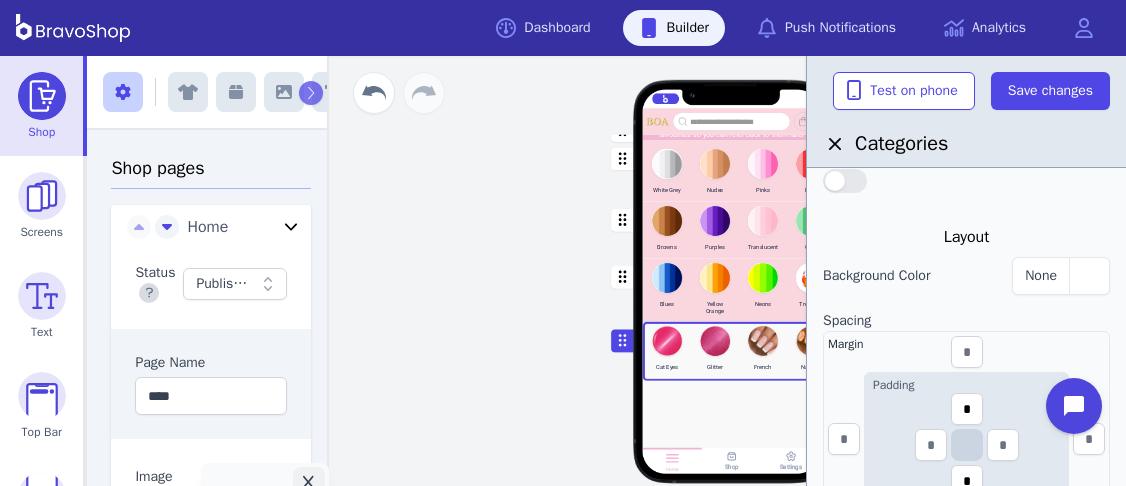 scroll, scrollTop: 448, scrollLeft: 0, axis: vertical 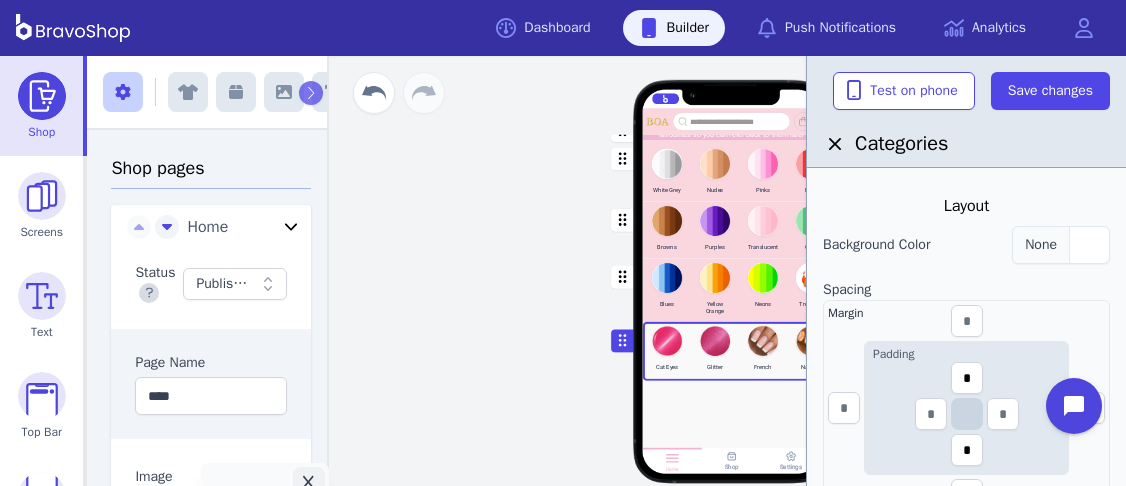 click at bounding box center (1089, 245) 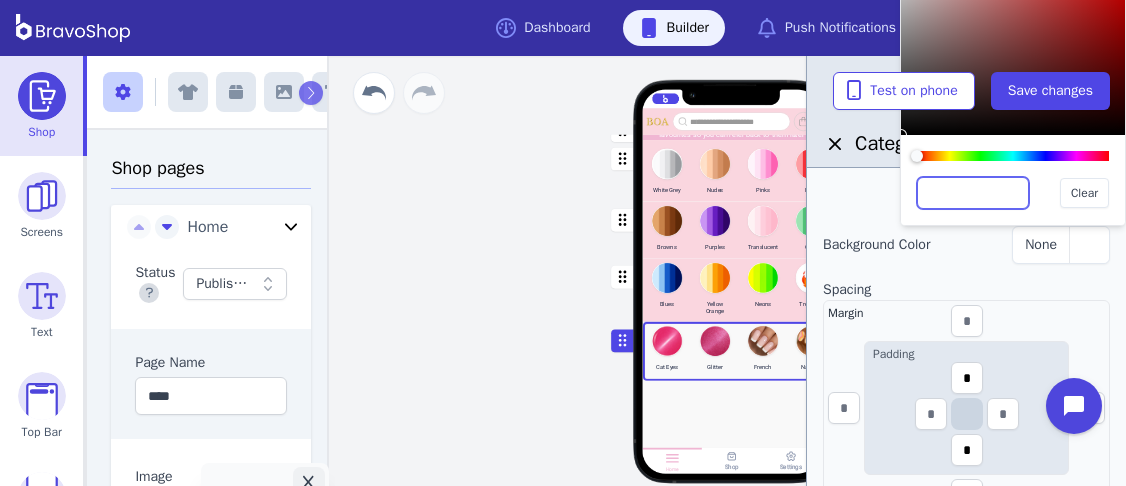click at bounding box center (973, 193) 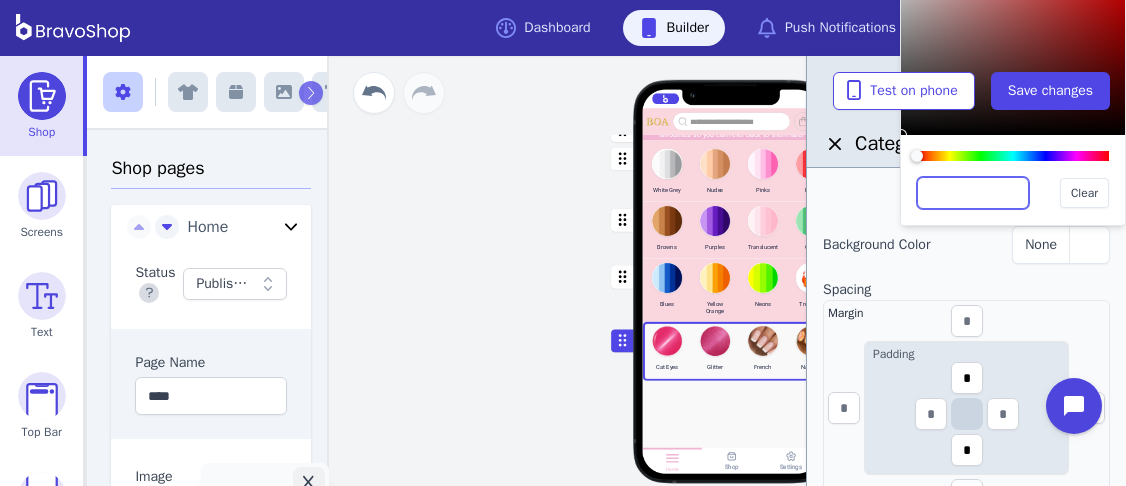paste on "*******" 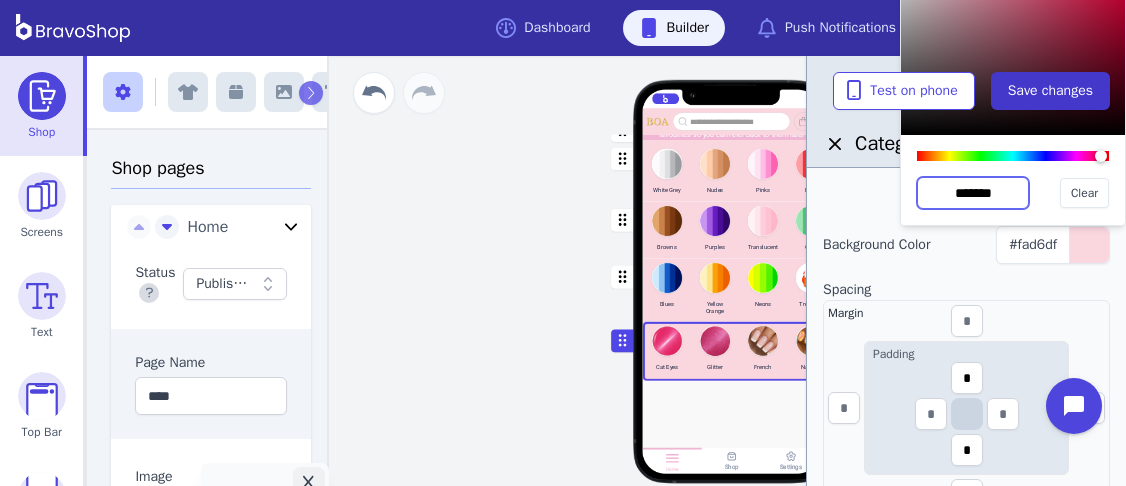 type on "*******" 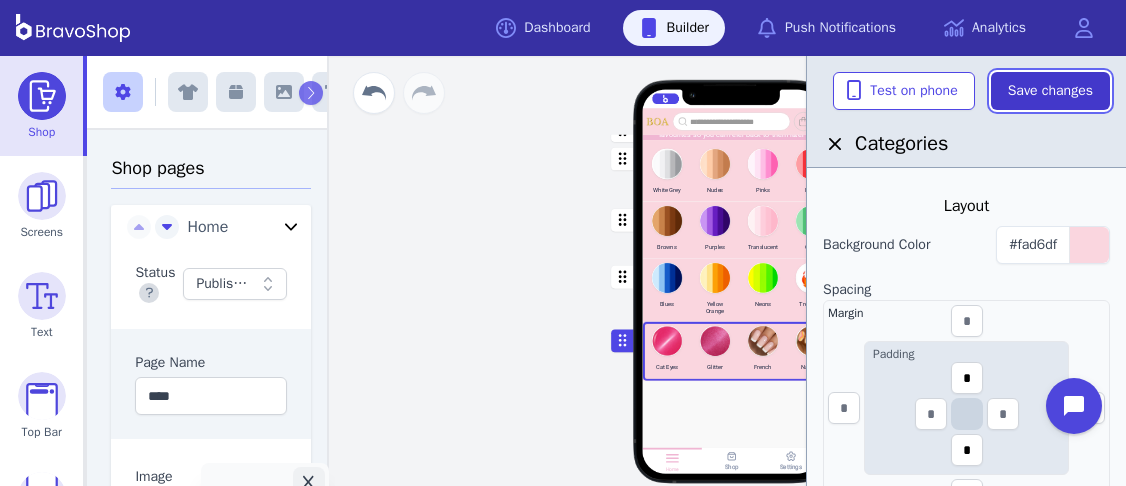 click on "Save changes" at bounding box center (1050, 91) 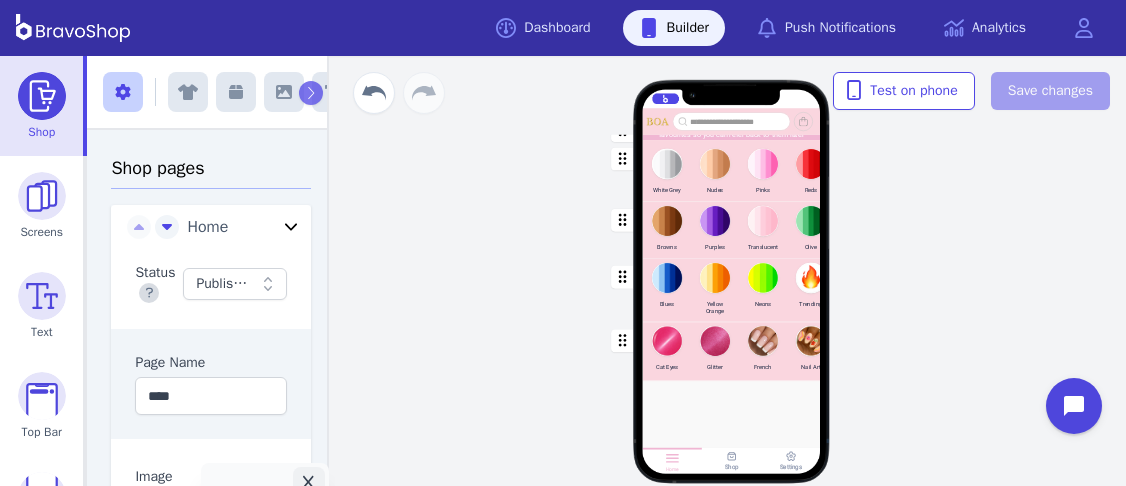 click on "Home Book Rewards Colours Inspo Choose Your Colour Choose as many colours and save them as favourites so you can refer back to them later
White Grey Nudes Pinks Reds Browns Purples Translucent Olive Blues Yellow Orange Neons Trending Cat Eyes Glitter French Nail Art Drag a block here to get started Home Shop Settings" at bounding box center (731, 291) 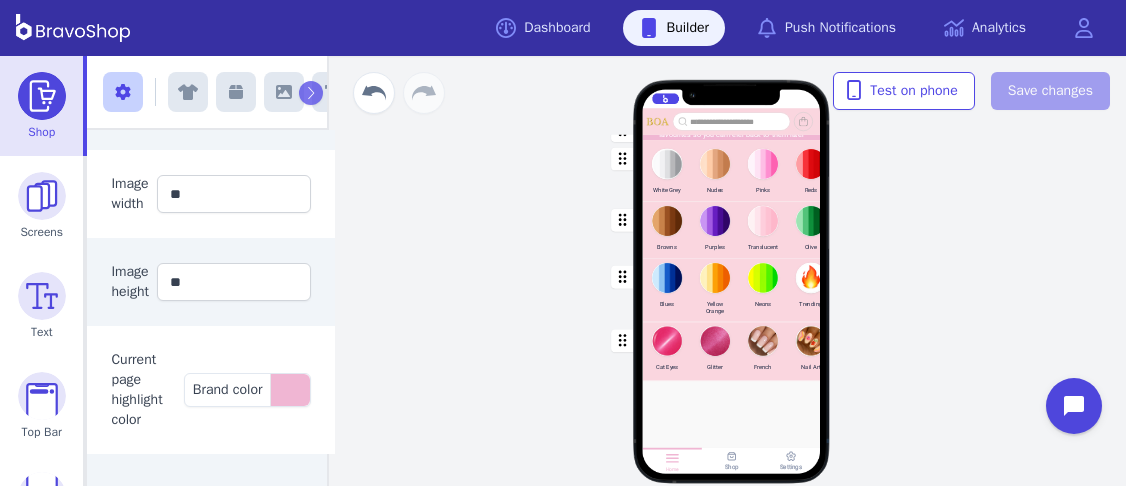 scroll, scrollTop: 0, scrollLeft: 0, axis: both 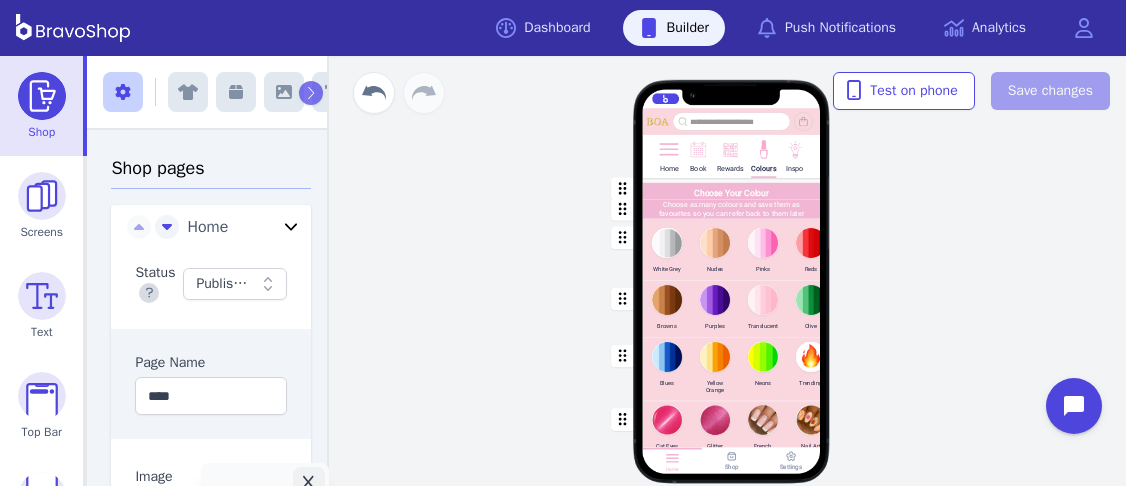 click at bounding box center [697, 148] 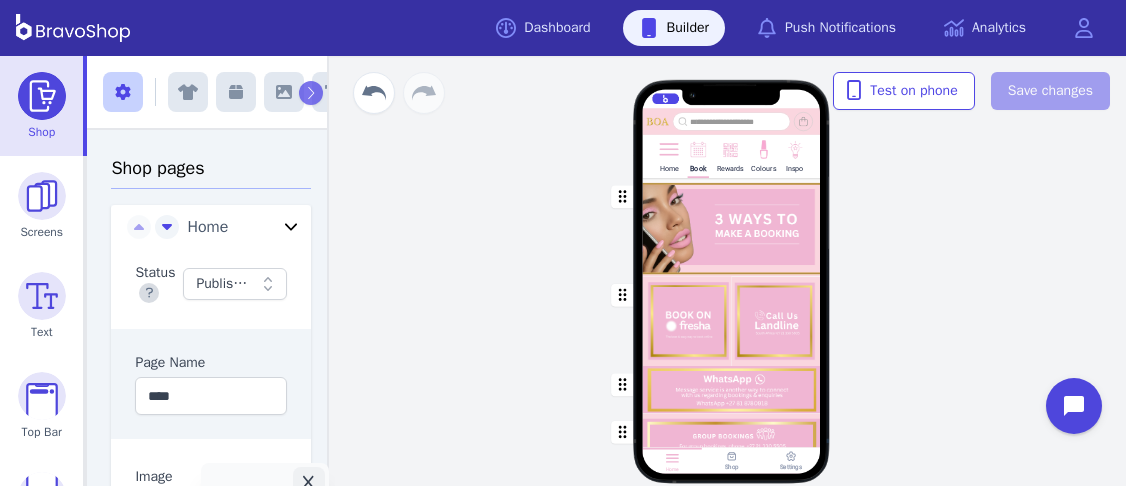 click at bounding box center [668, 148] 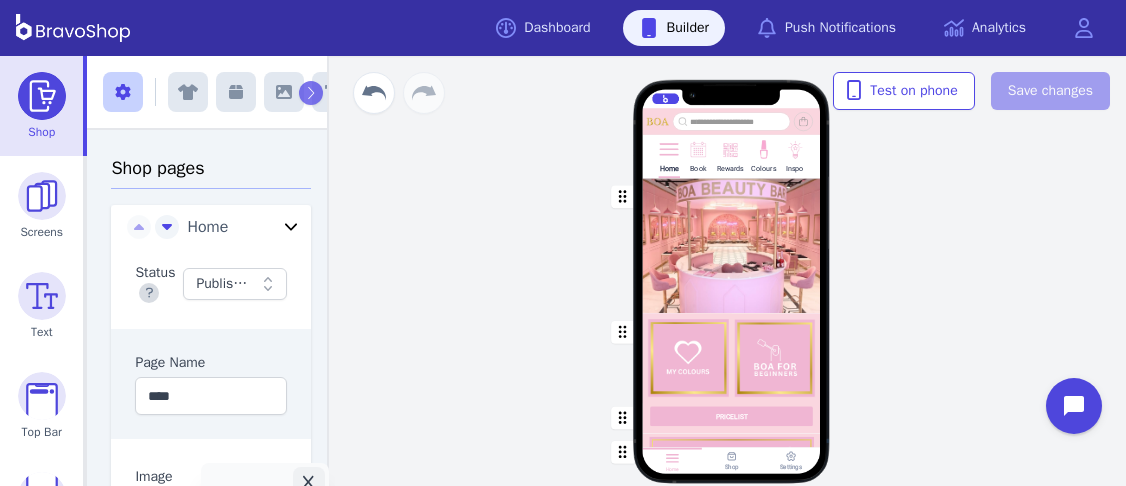 scroll, scrollTop: 0, scrollLeft: 0, axis: both 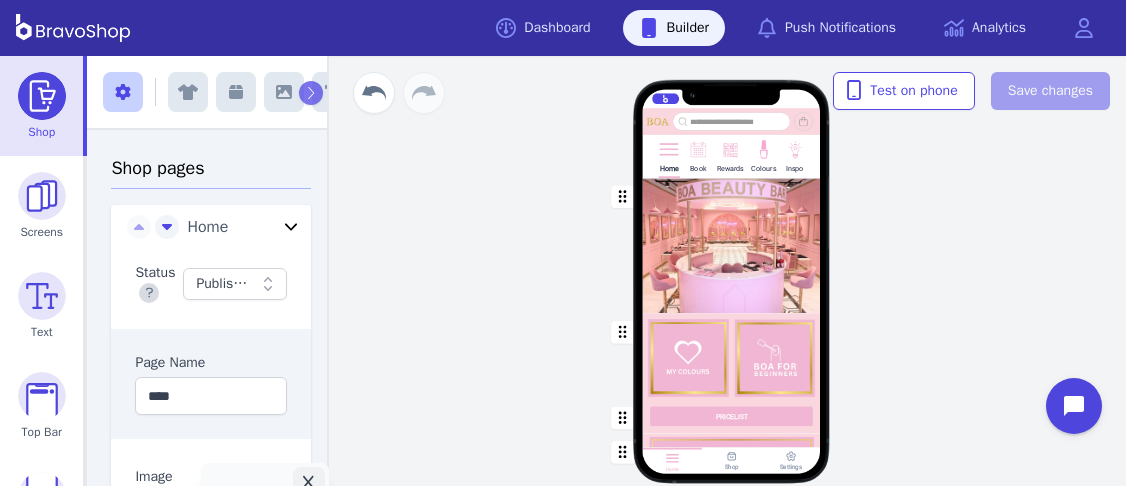click at bounding box center [732, 245] 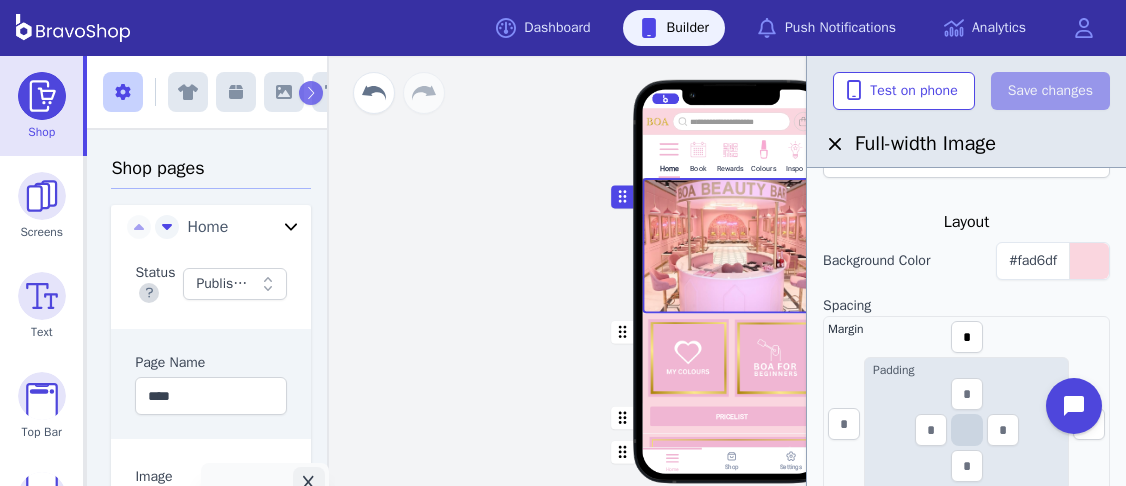 scroll, scrollTop: 320, scrollLeft: 0, axis: vertical 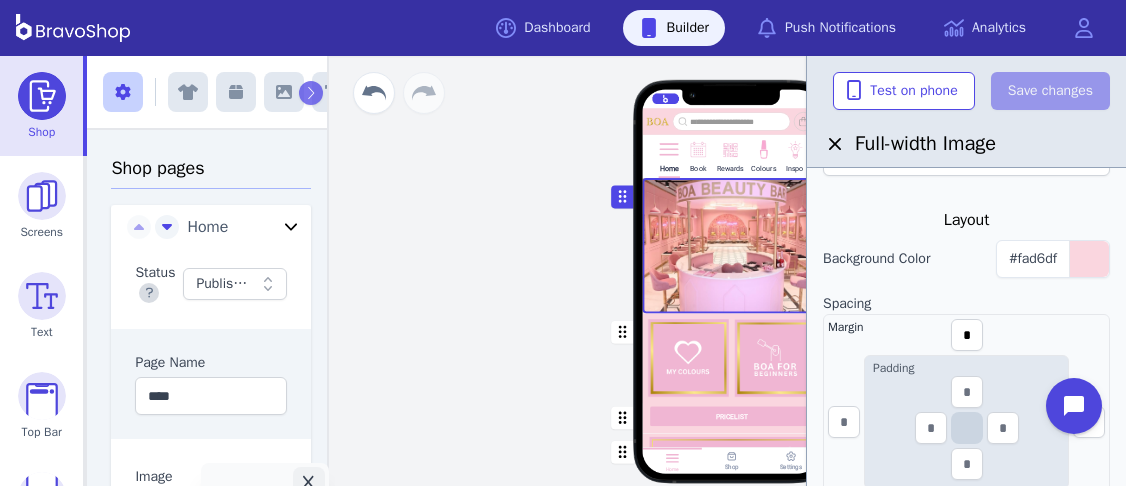 click on "Home Book Rewards Colours Inspo PRICELIST Featured Products Drag a block here to get started Home Shop Settings" at bounding box center (731, 271) 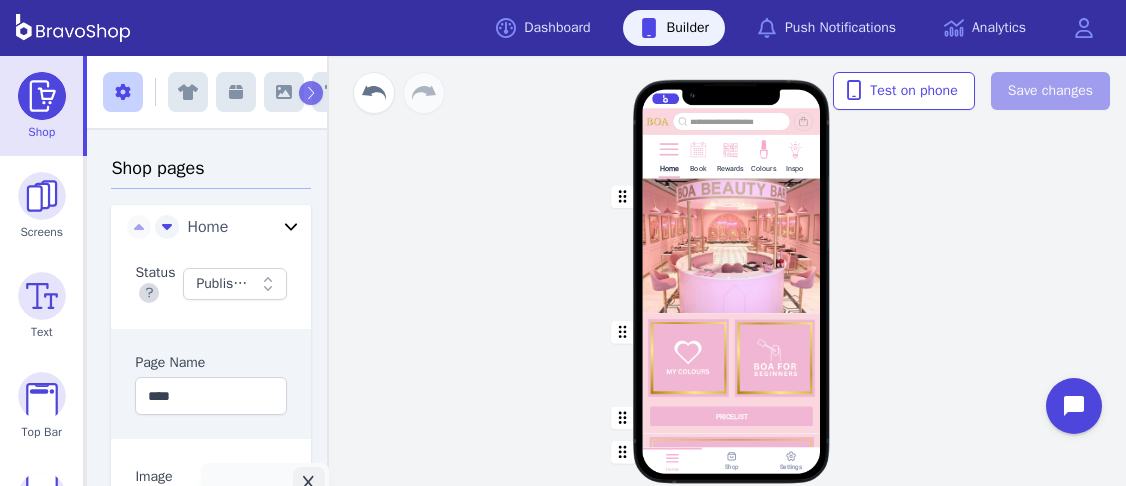 click on "Inspo" at bounding box center [794, 155] 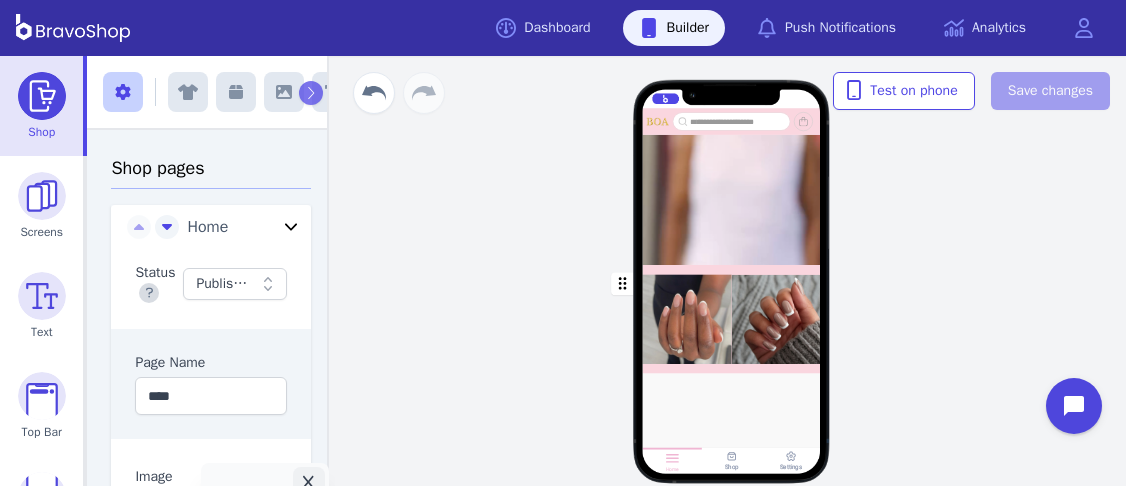 scroll, scrollTop: 658, scrollLeft: 0, axis: vertical 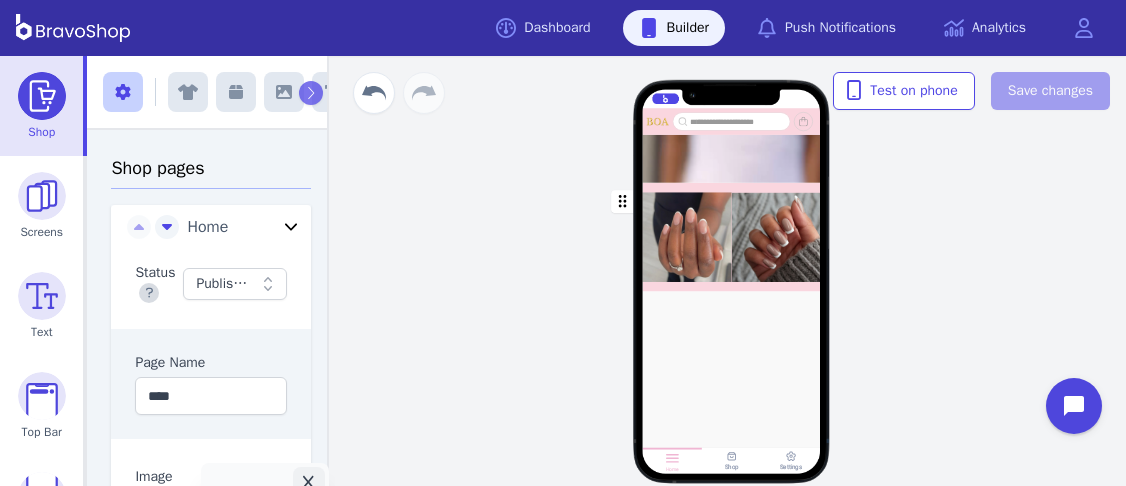 click at bounding box center [732, 236] 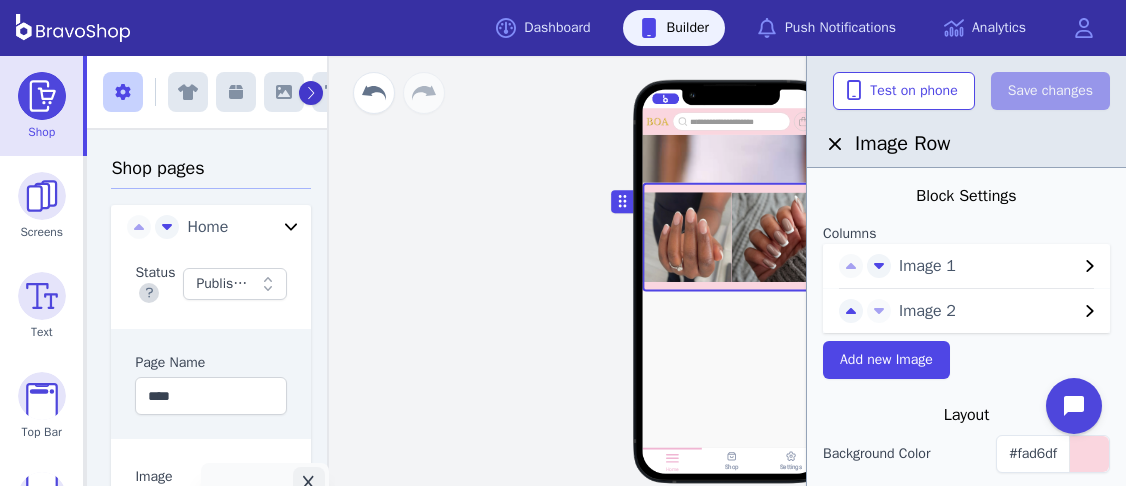 click at bounding box center [311, 93] 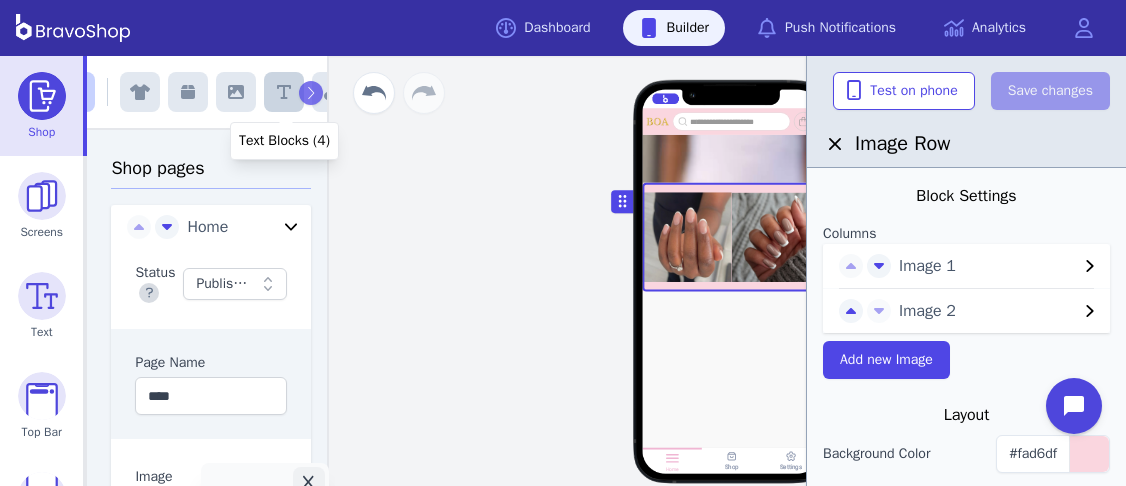 click 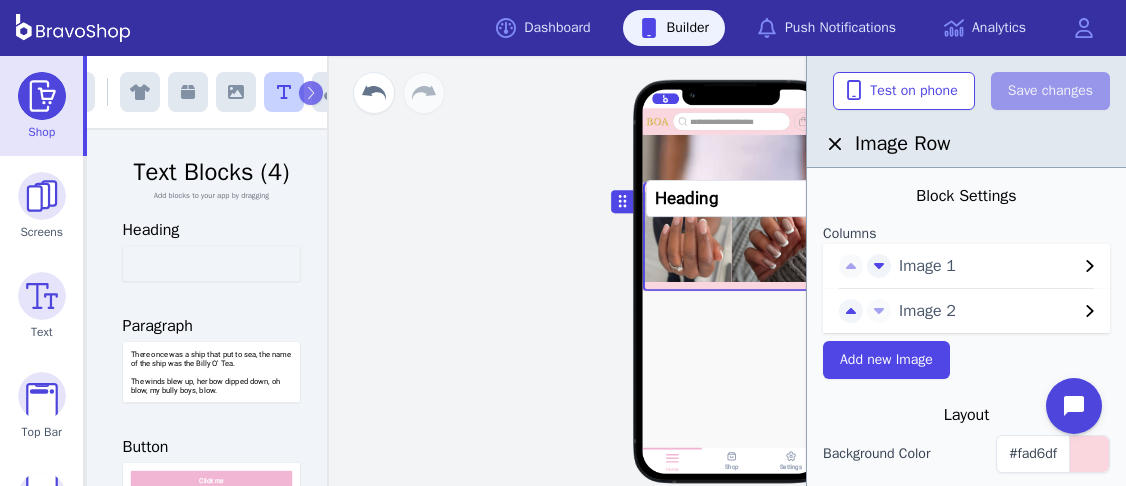 drag, startPoint x: 252, startPoint y: 268, endPoint x: 779, endPoint y: 202, distance: 531.11676 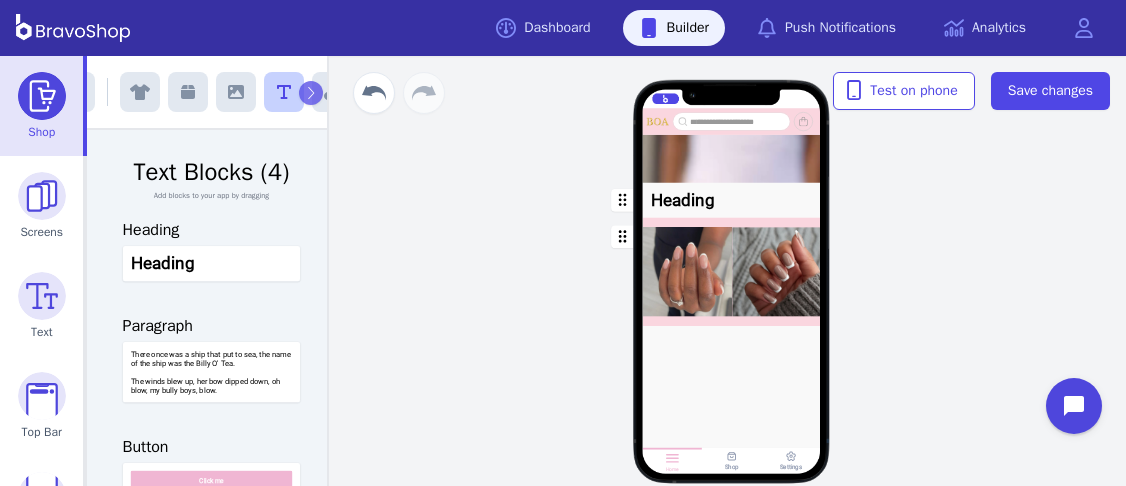 click at bounding box center [732, 199] 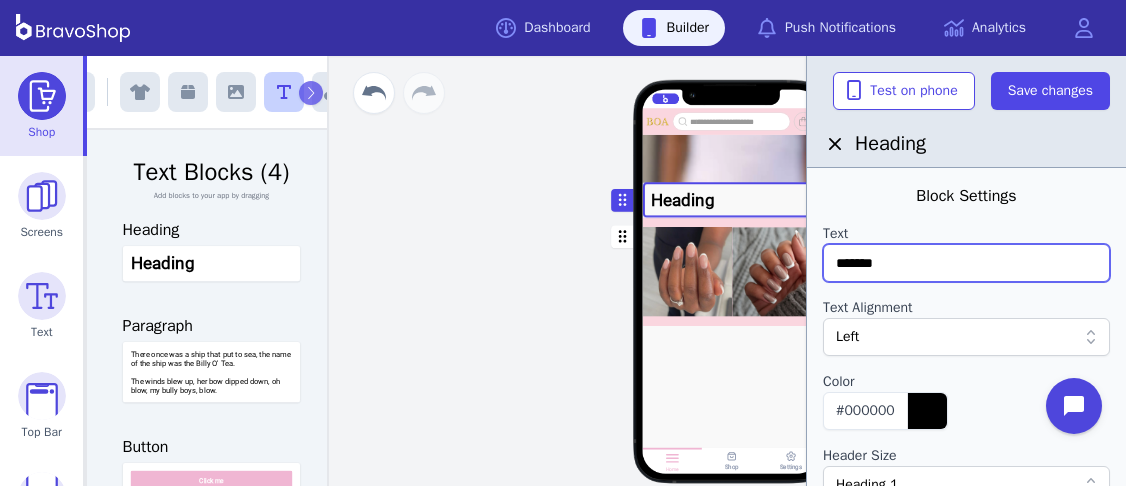 drag, startPoint x: 937, startPoint y: 254, endPoint x: 768, endPoint y: 274, distance: 170.17932 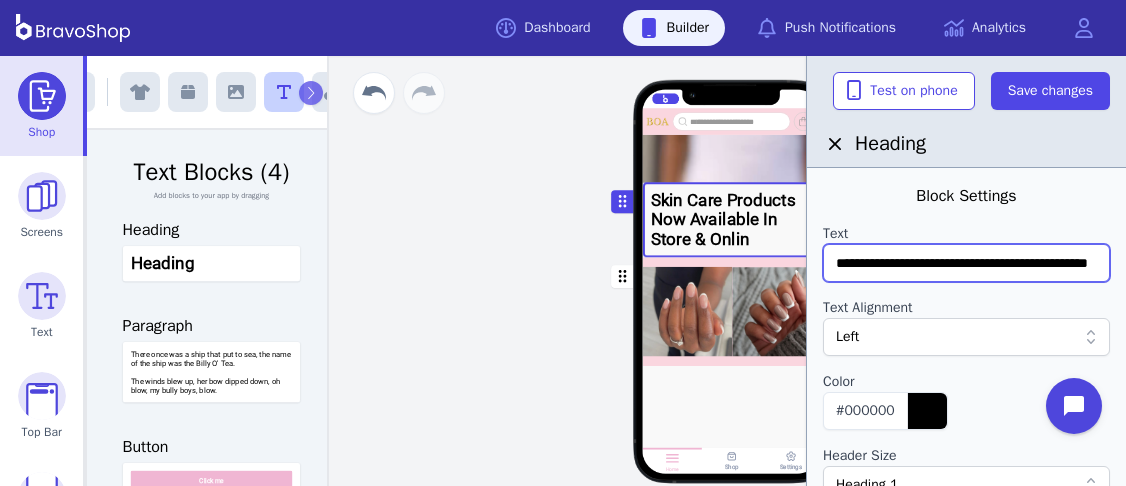 scroll, scrollTop: 0, scrollLeft: 55, axis: horizontal 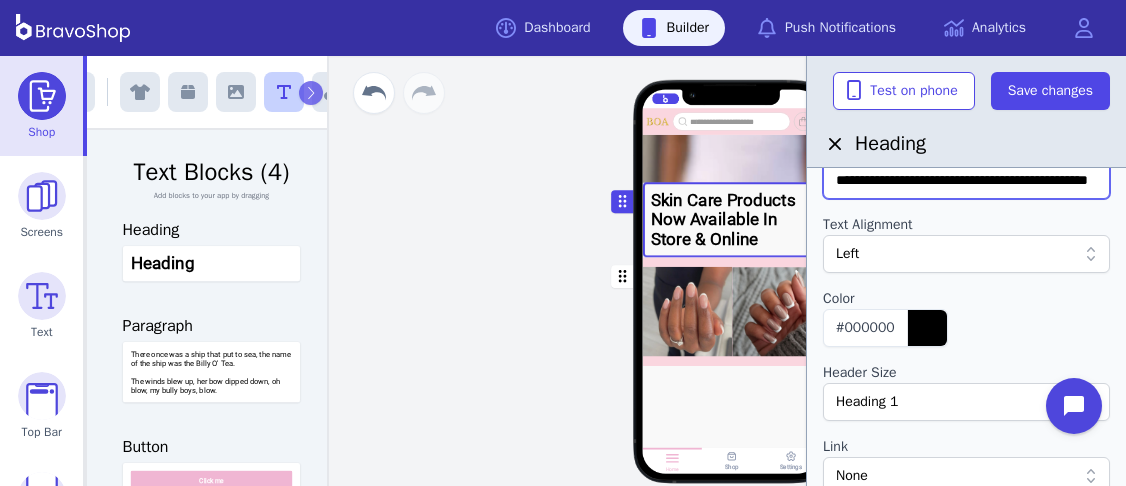 type on "**********" 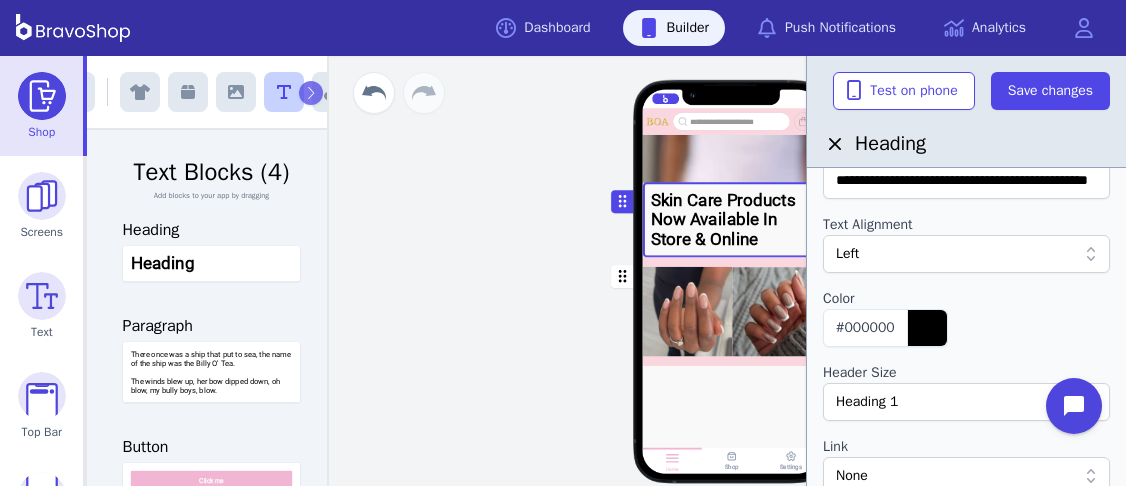 click on "Heading 1" at bounding box center [956, 402] 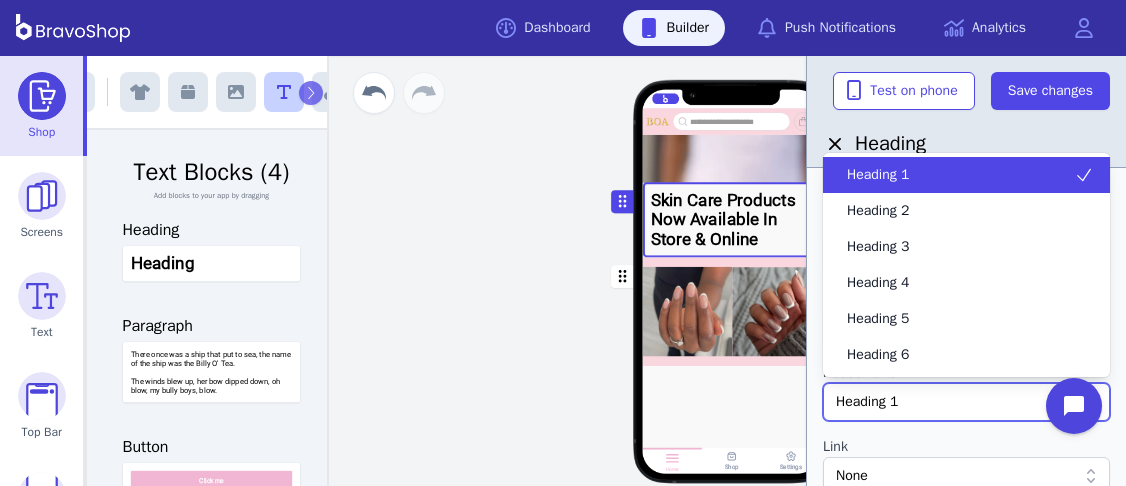 scroll, scrollTop: 0, scrollLeft: 0, axis: both 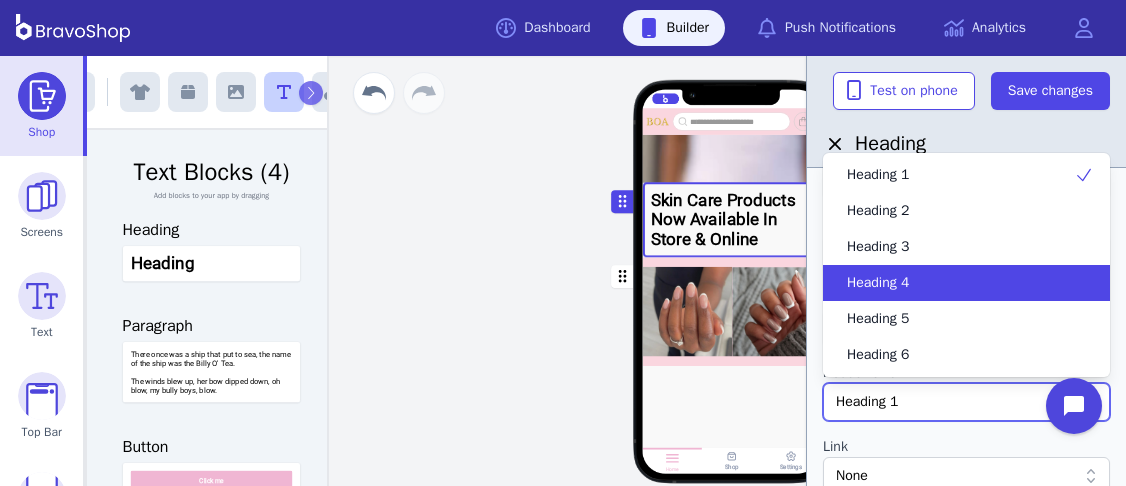 click on "Heading 4" at bounding box center [954, 283] 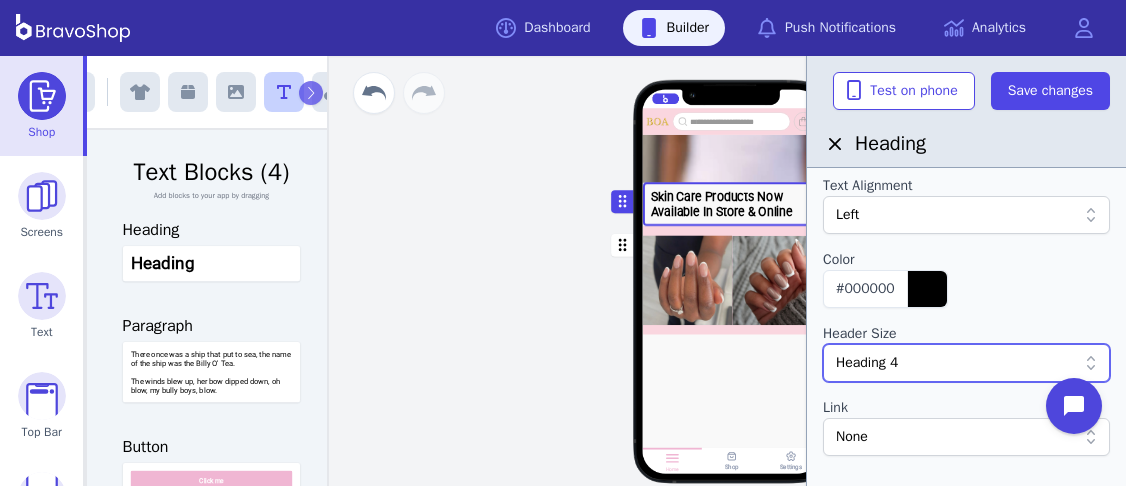 scroll, scrollTop: 130, scrollLeft: 0, axis: vertical 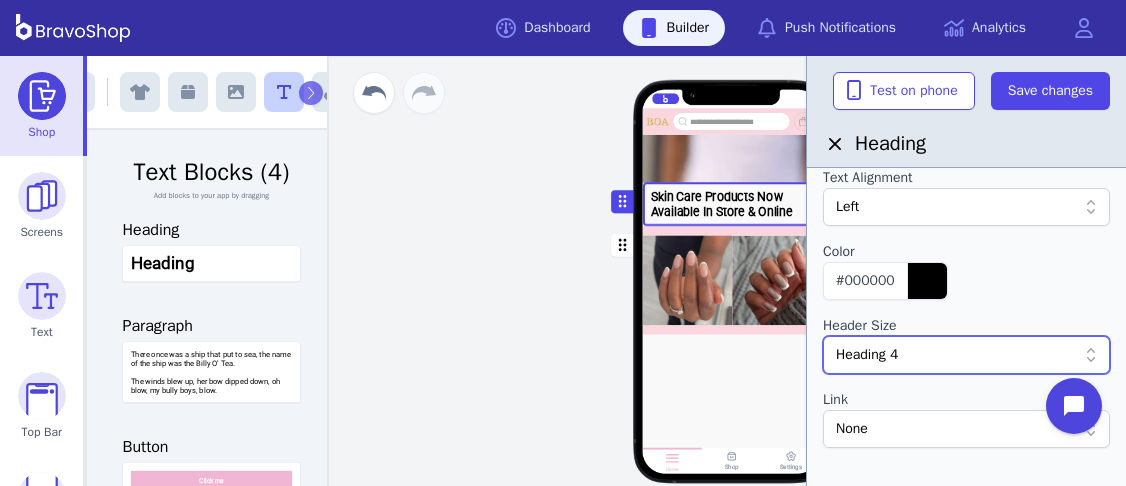 click on "Heading 4" at bounding box center [956, 355] 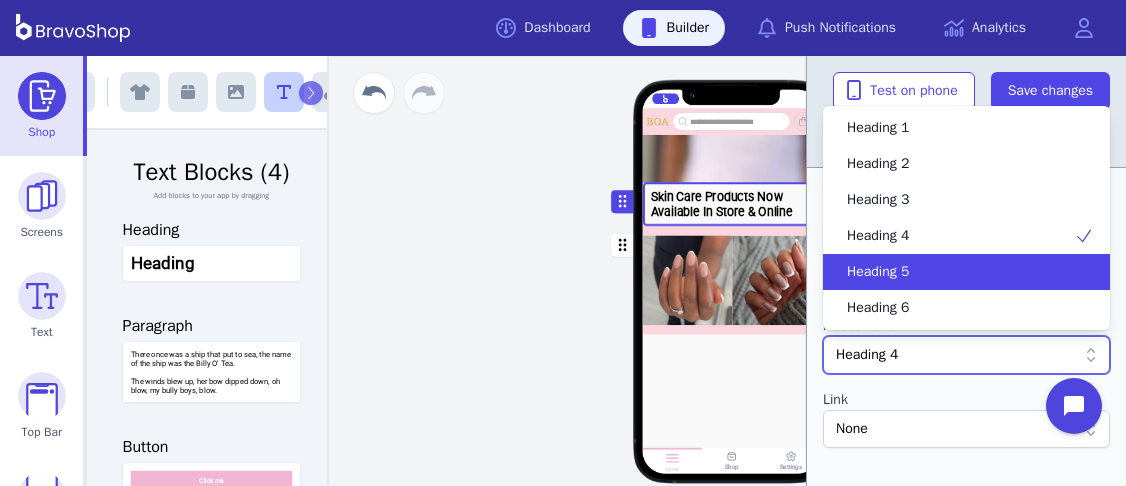 click on "Heading 5" at bounding box center (966, 272) 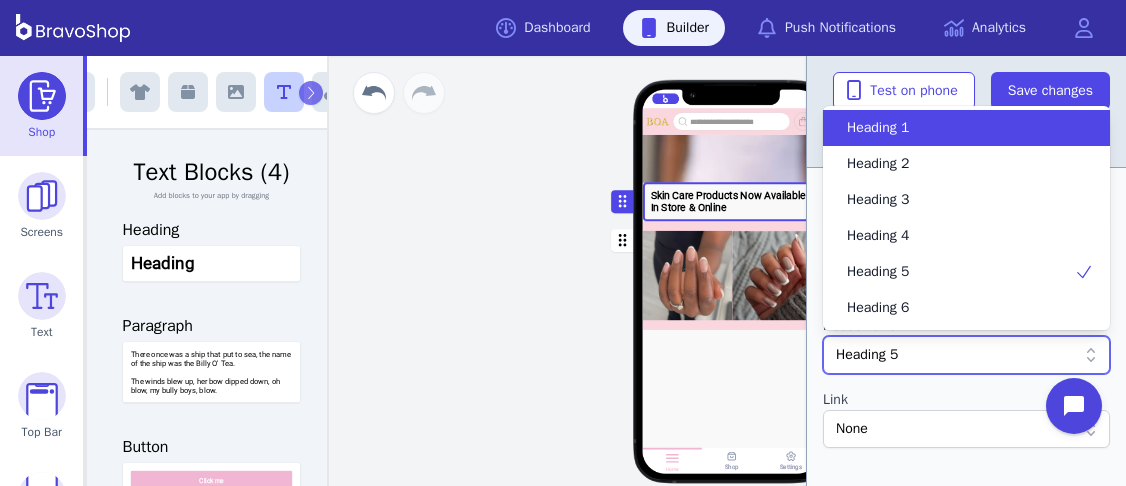click on "Heading 5" at bounding box center (956, 355) 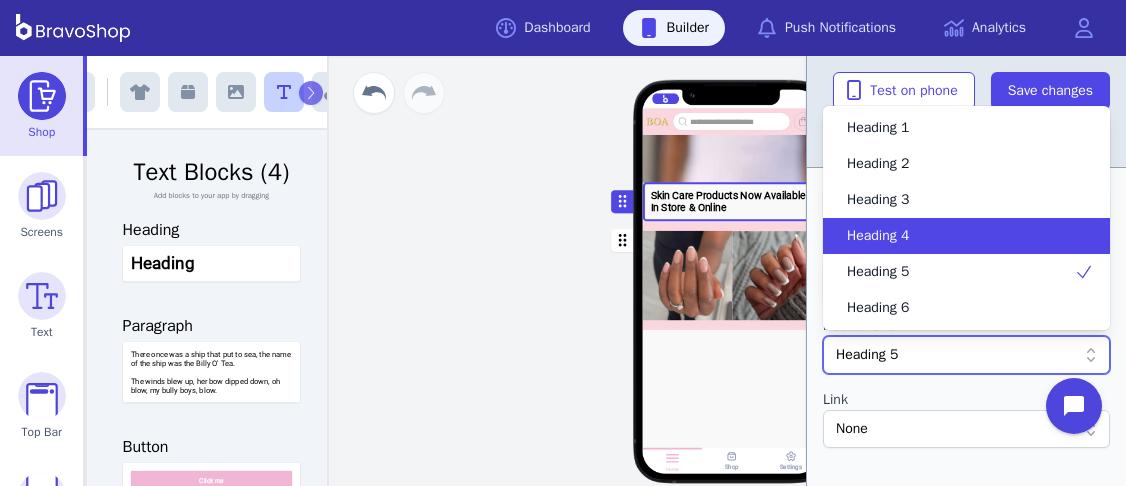 click on "Heading 4" at bounding box center [954, 236] 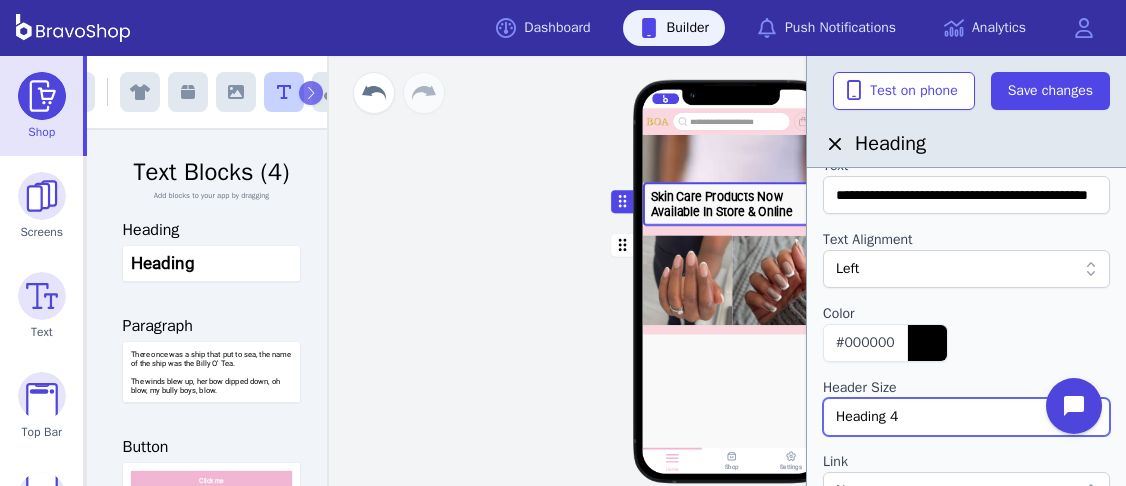 scroll, scrollTop: 75, scrollLeft: 0, axis: vertical 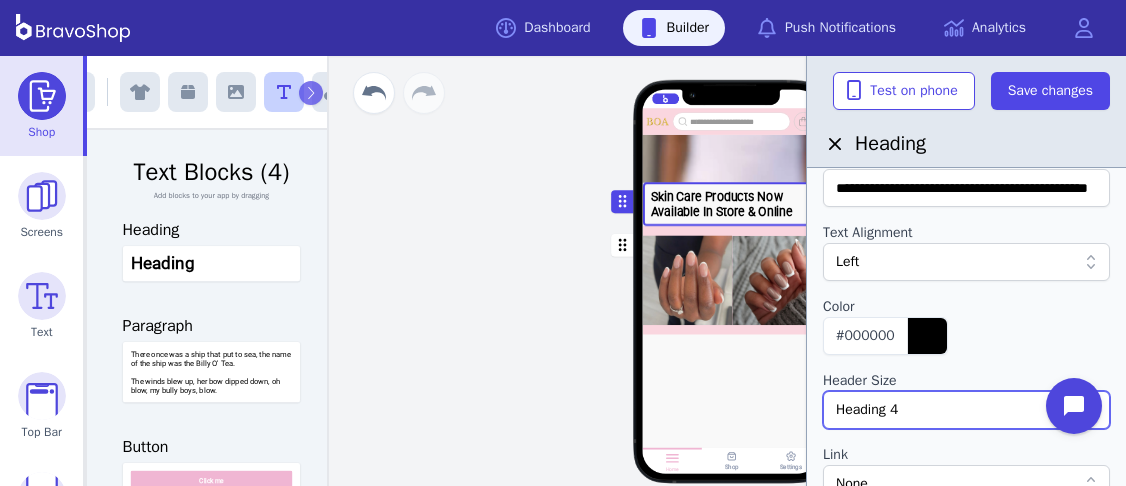 click on "Left" at bounding box center (956, 262) 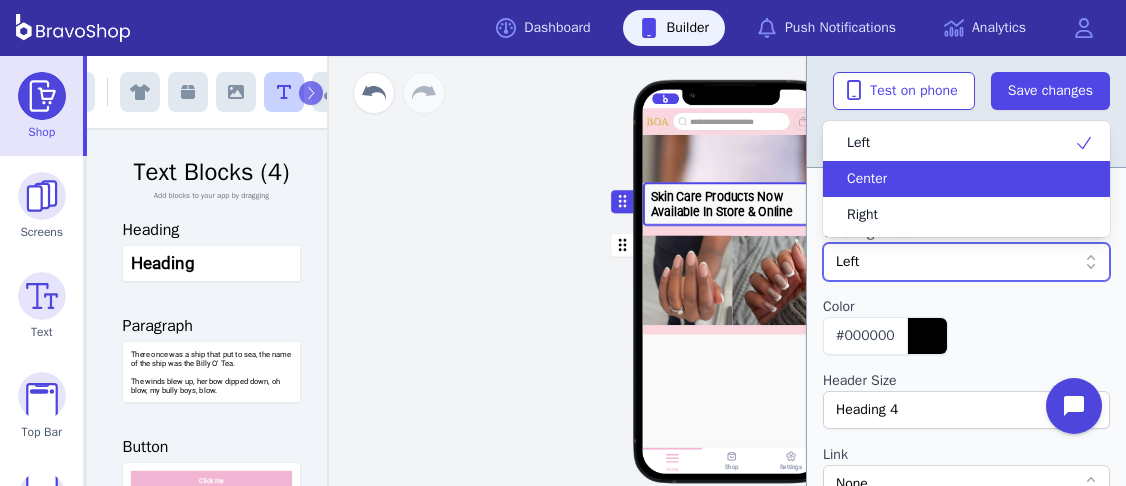 click on "Center" at bounding box center [954, 179] 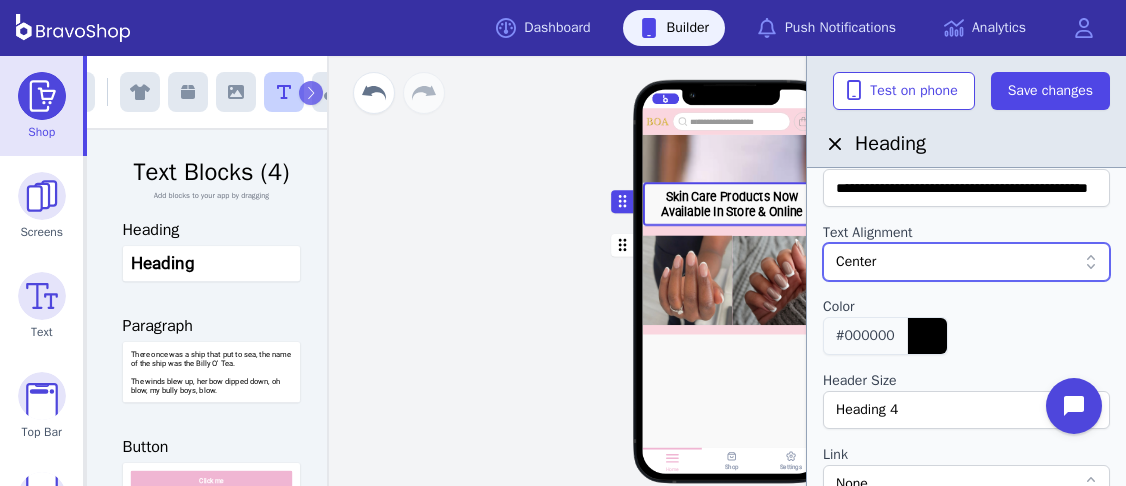 click at bounding box center [927, 336] 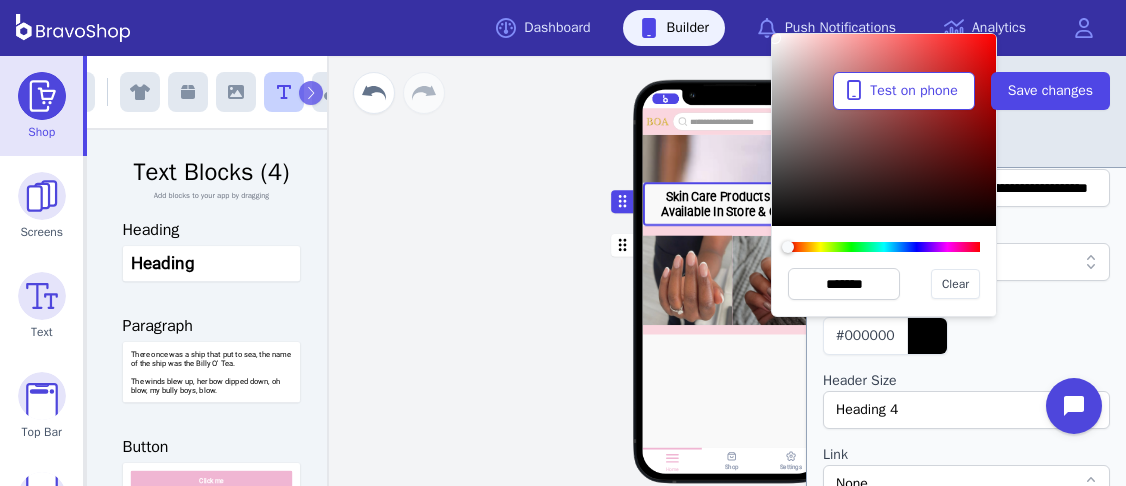 click at bounding box center [884, 130] 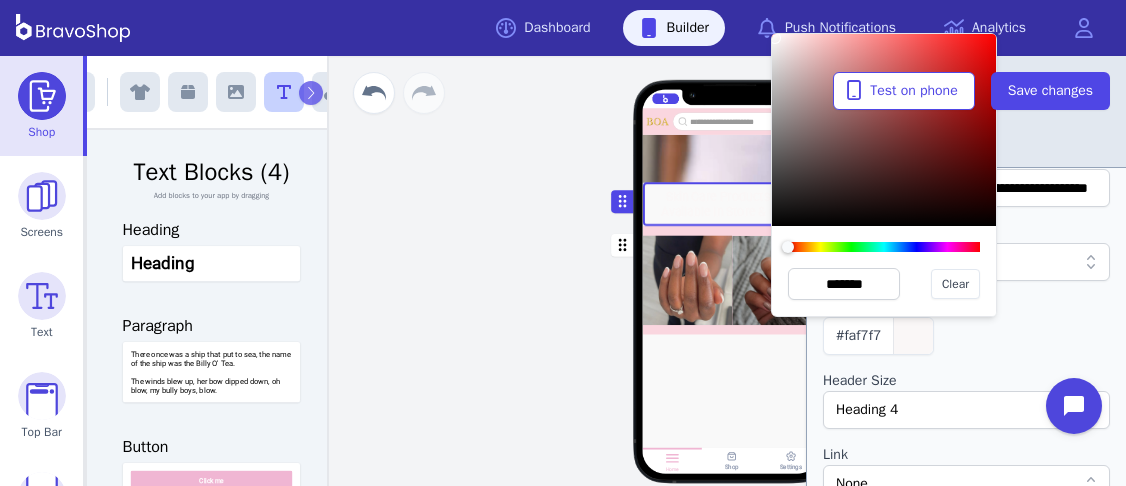 type on "*******" 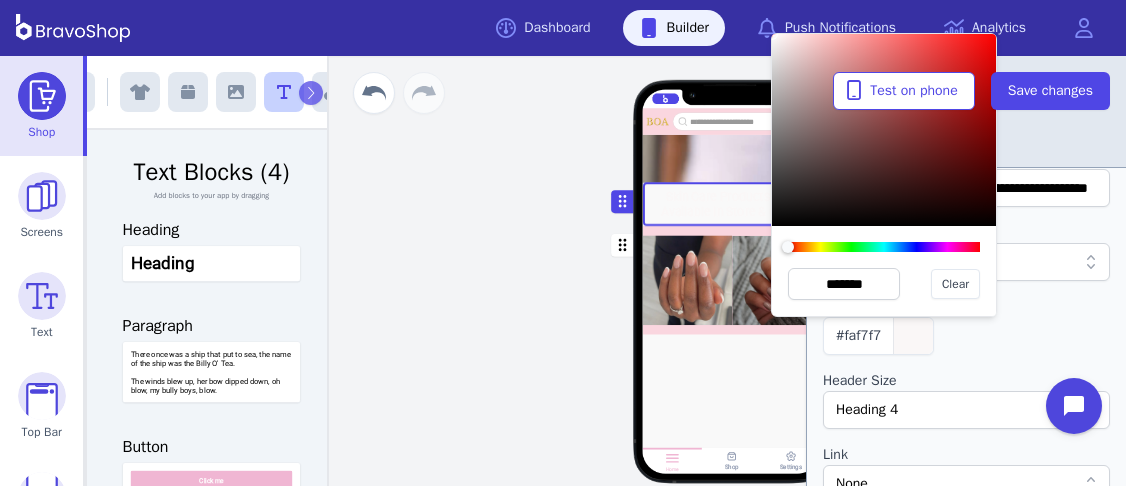 click at bounding box center (772, 34) 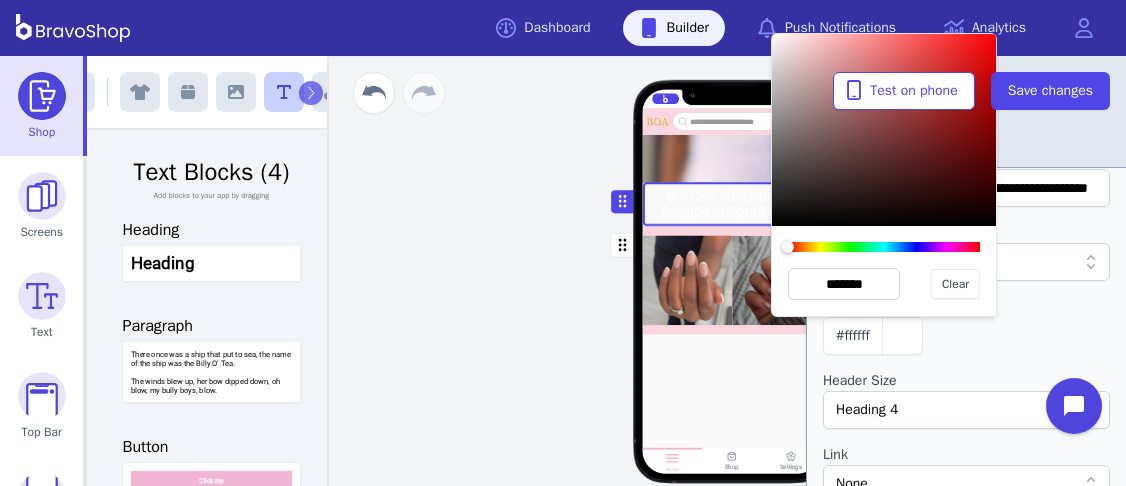 click at bounding box center [966, 363] 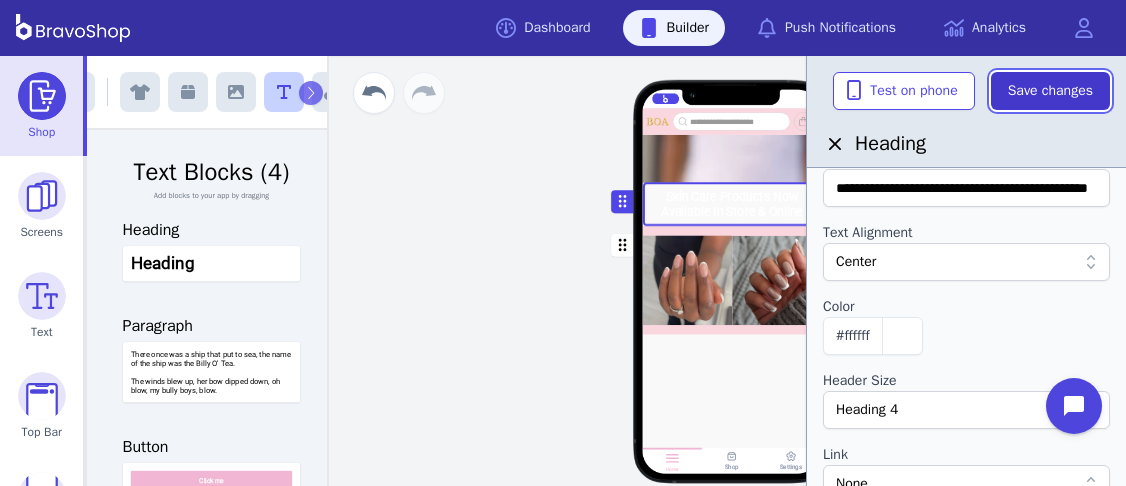 click on "Save changes" at bounding box center [1050, 91] 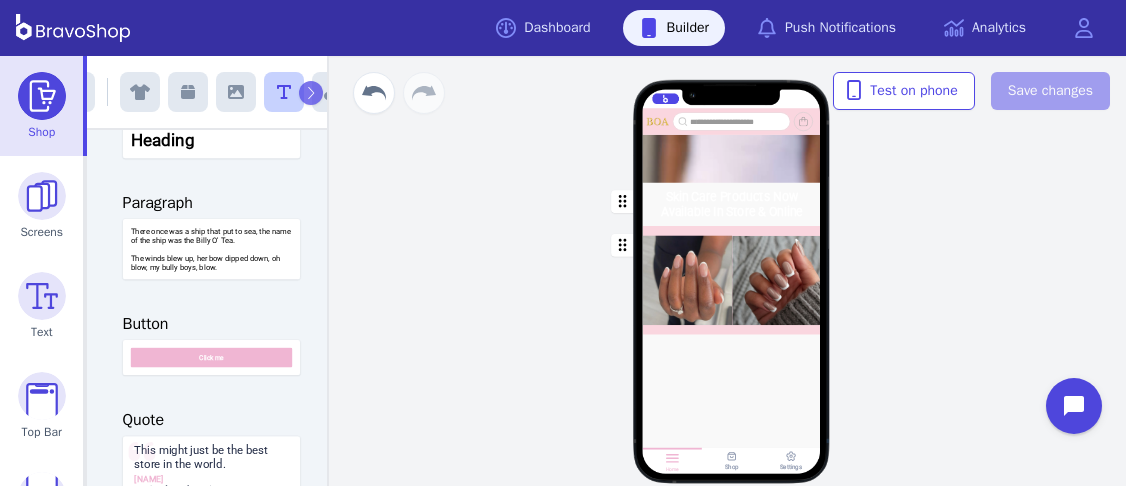 scroll, scrollTop: 127, scrollLeft: 0, axis: vertical 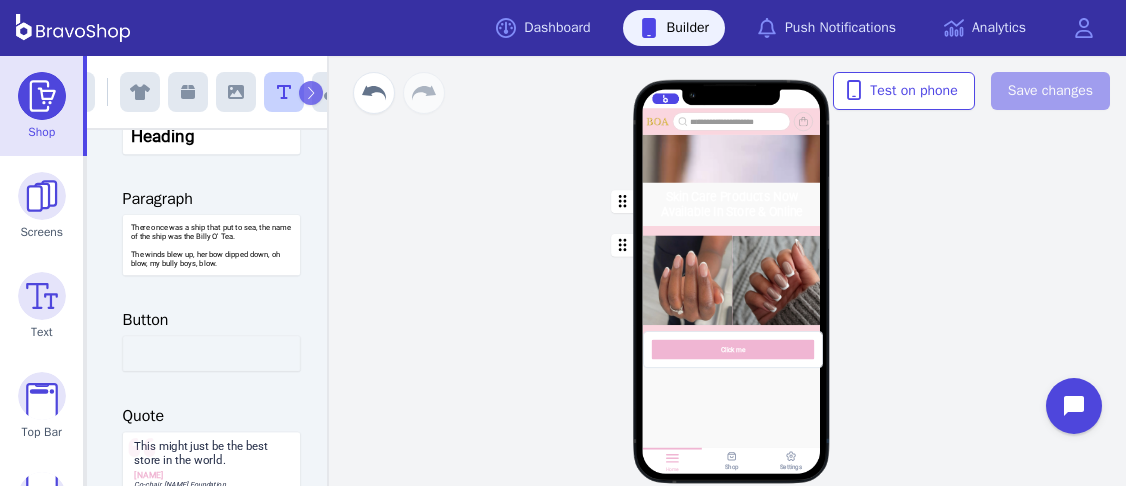 drag, startPoint x: 226, startPoint y: 349, endPoint x: 750, endPoint y: 345, distance: 524.01526 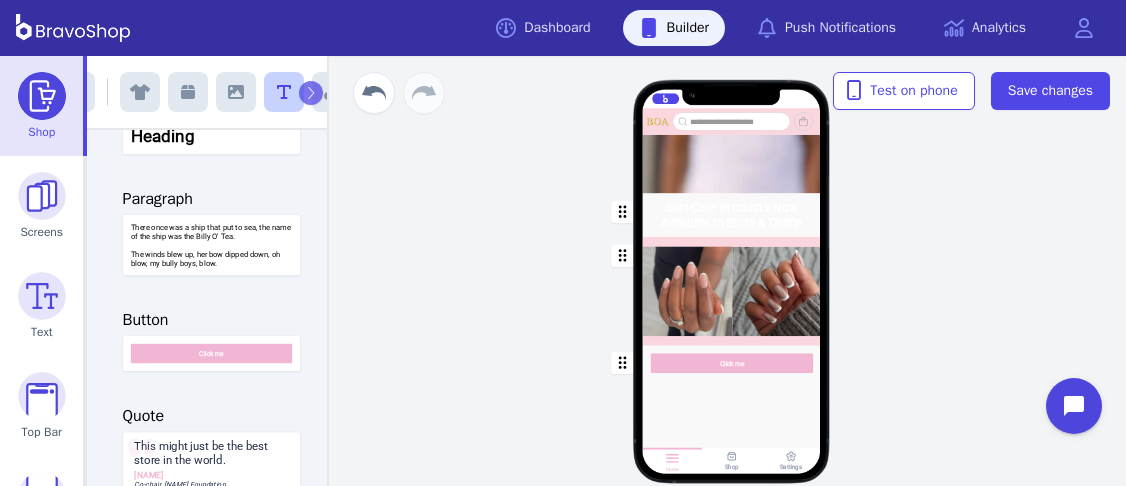 click at bounding box center [732, 362] 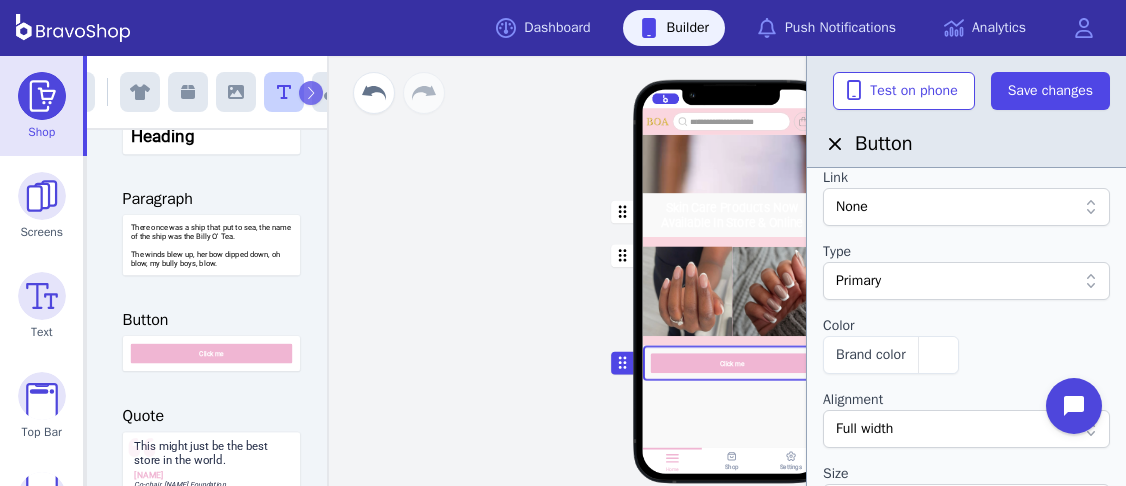 scroll, scrollTop: 0, scrollLeft: 0, axis: both 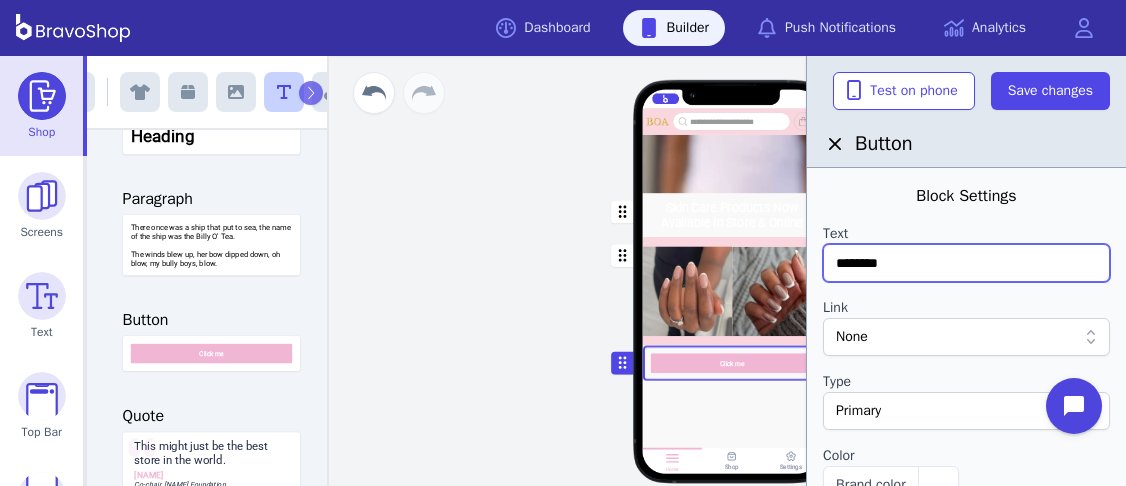 click on "********" at bounding box center [966, 263] 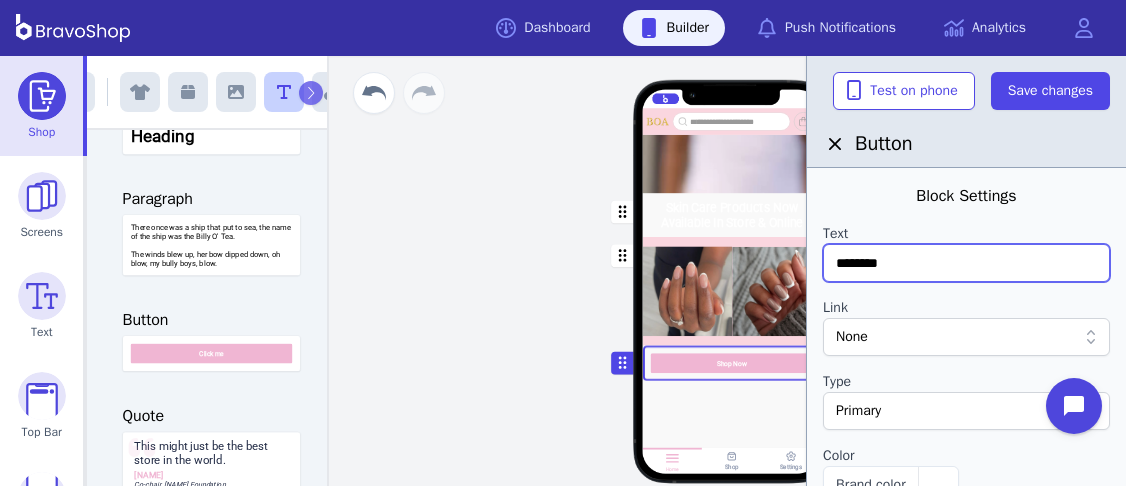 type on "********" 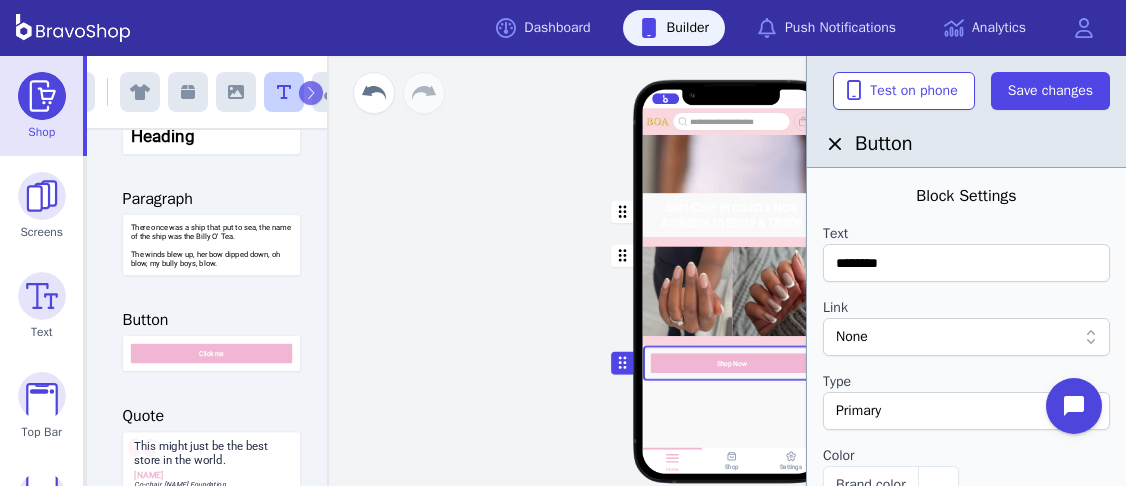 click on "Link" at bounding box center [966, 308] 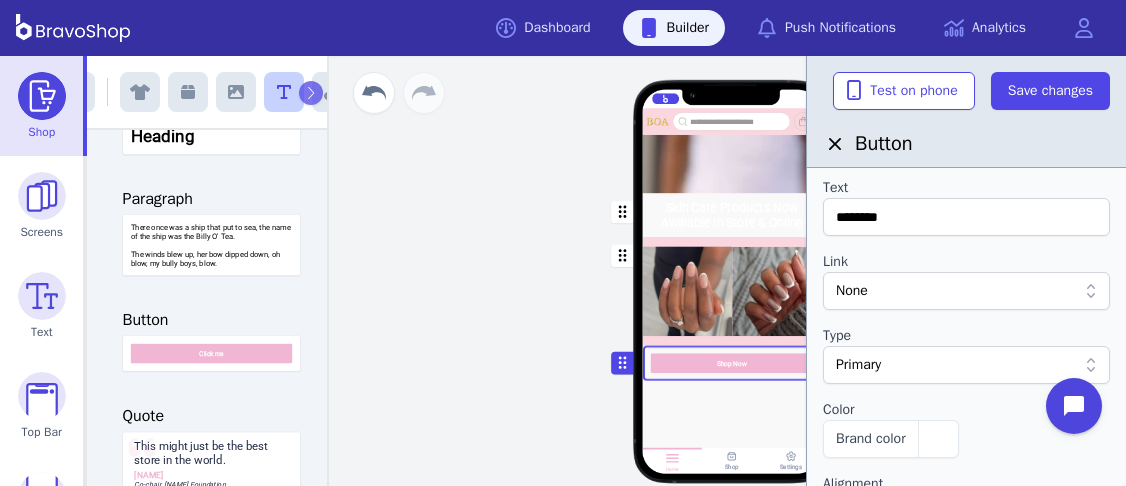 scroll, scrollTop: 43, scrollLeft: 0, axis: vertical 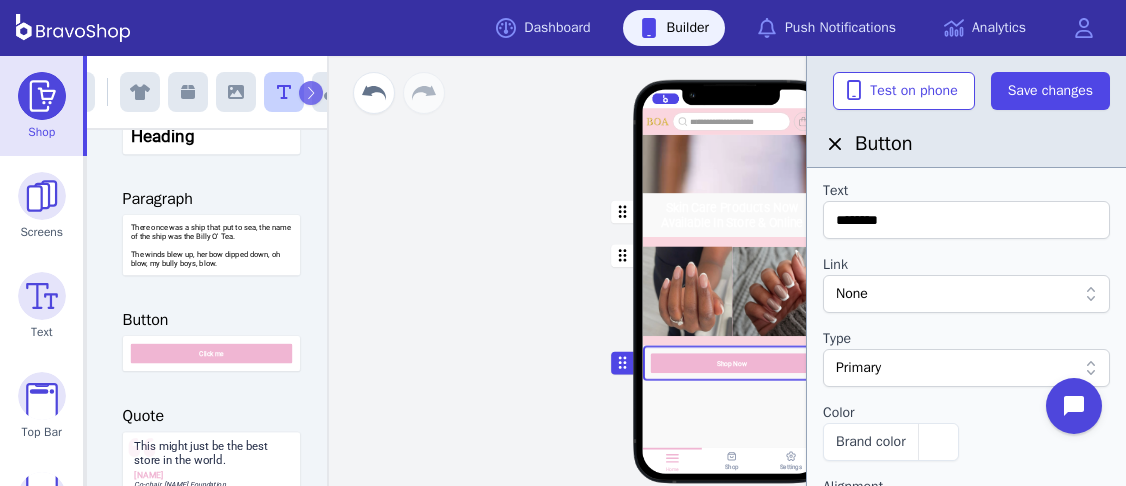 click on "None" at bounding box center (956, 294) 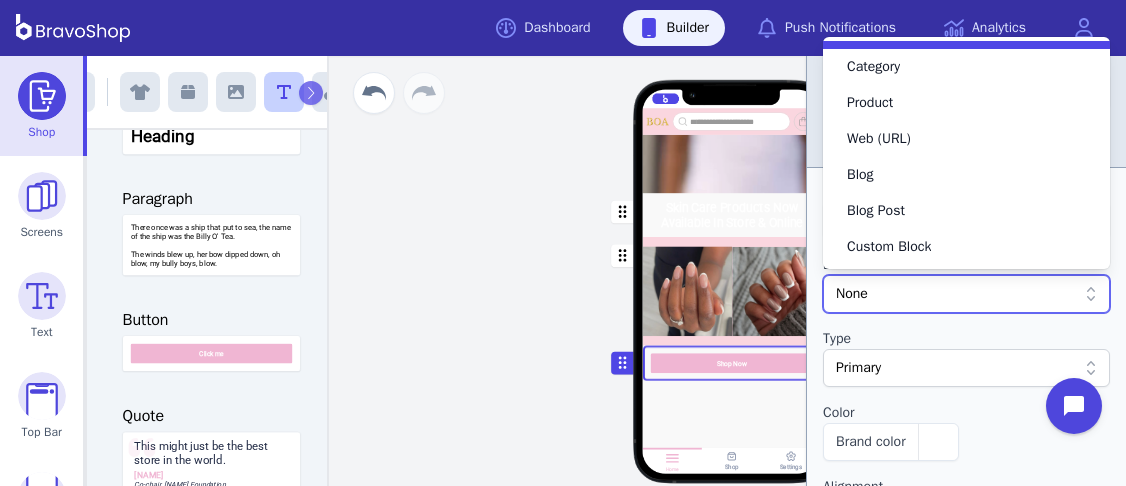 scroll, scrollTop: 0, scrollLeft: 0, axis: both 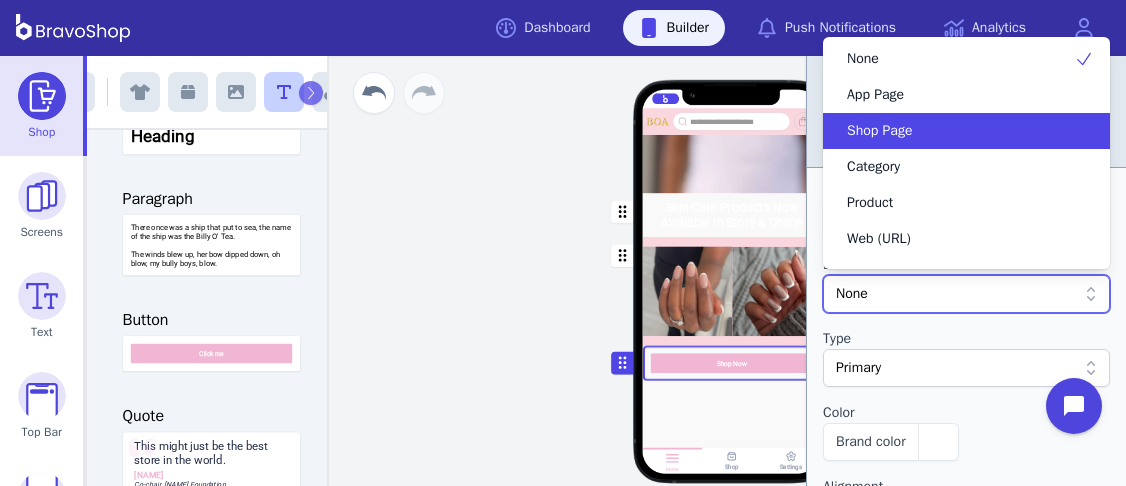 click on "Shop Page" at bounding box center [954, 131] 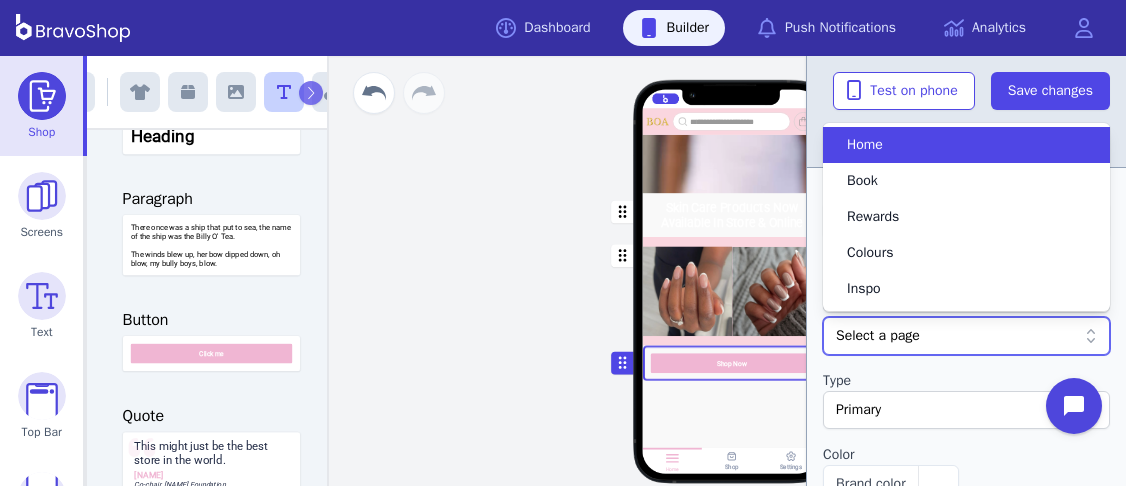 click on "Select a page" at bounding box center (956, 336) 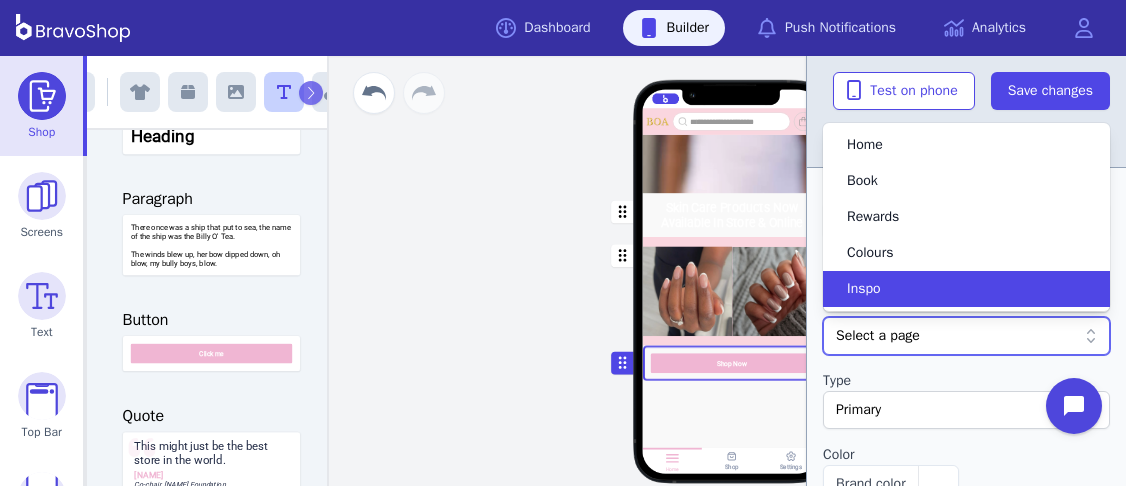 click on "Select a page" at bounding box center (956, 336) 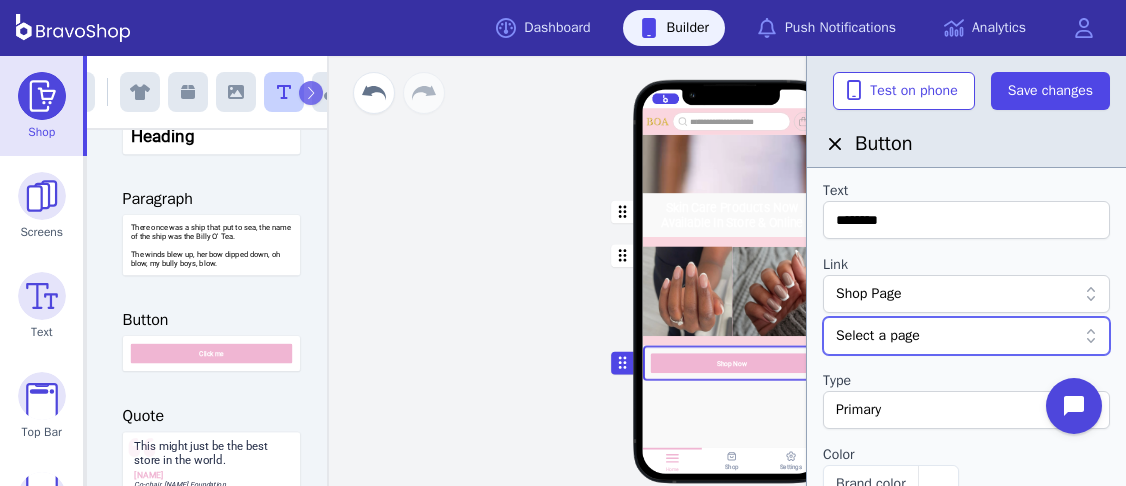 click on "Shop Page" at bounding box center [956, 294] 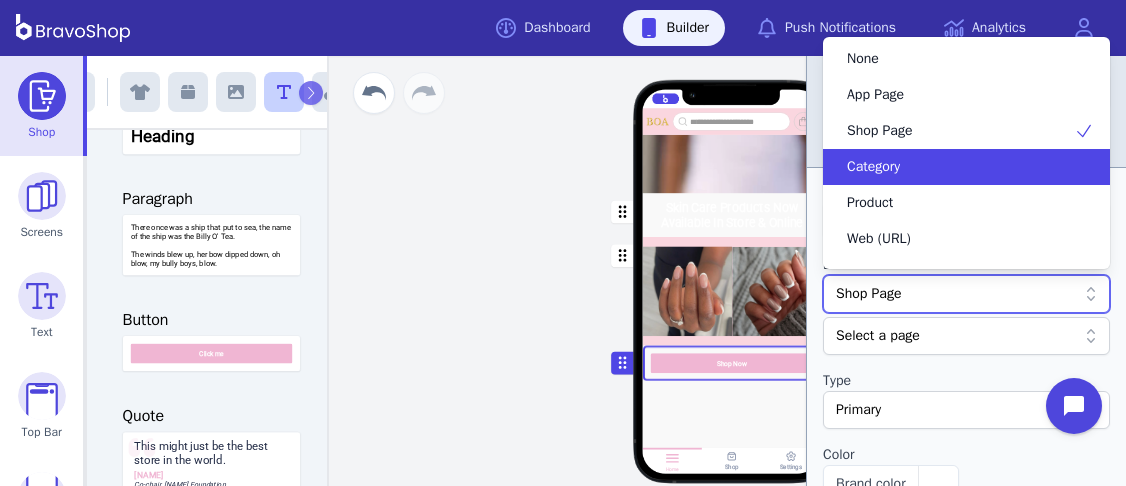 click on "Category" at bounding box center [954, 167] 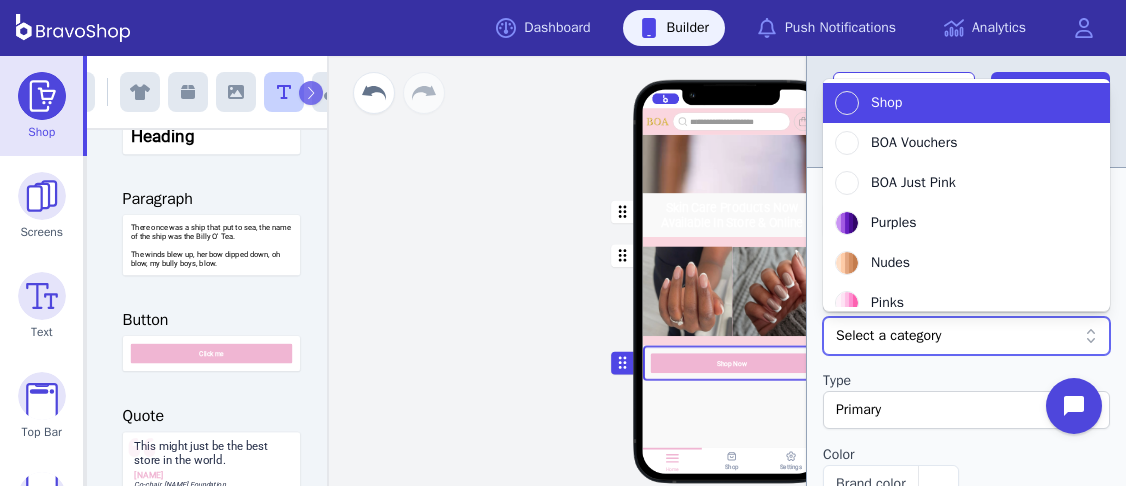 click at bounding box center (956, 336) 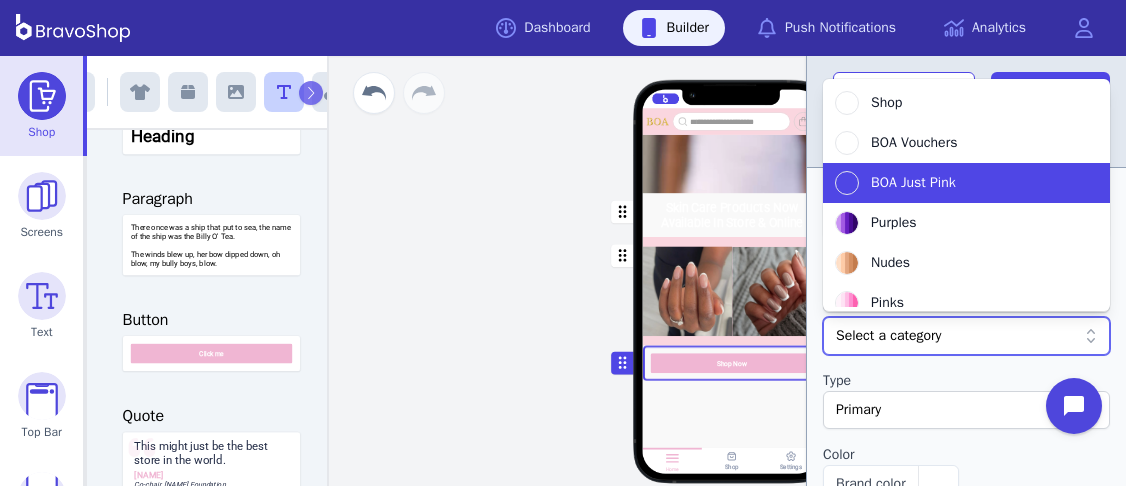 click on "BOA Just Pink" at bounding box center (913, 183) 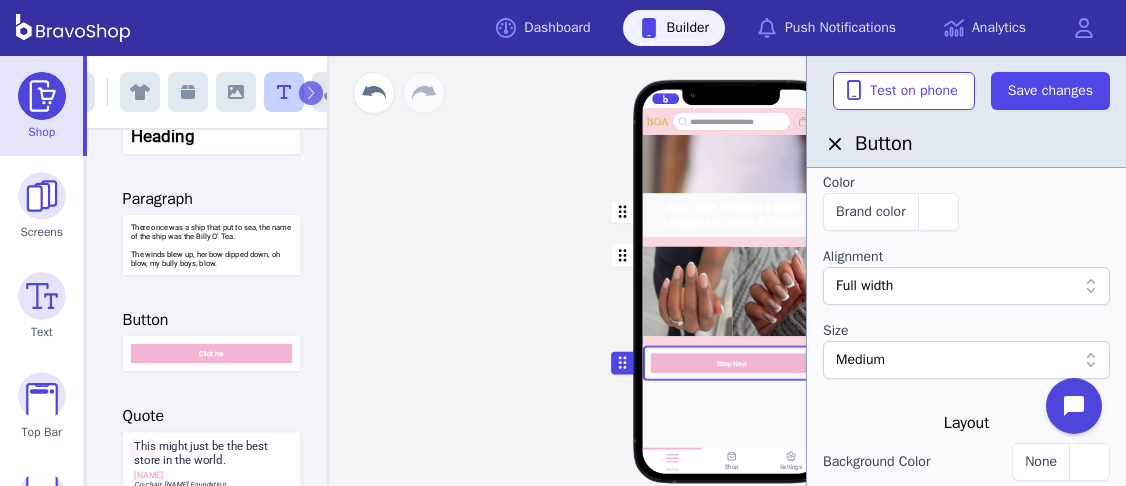 scroll, scrollTop: 314, scrollLeft: 0, axis: vertical 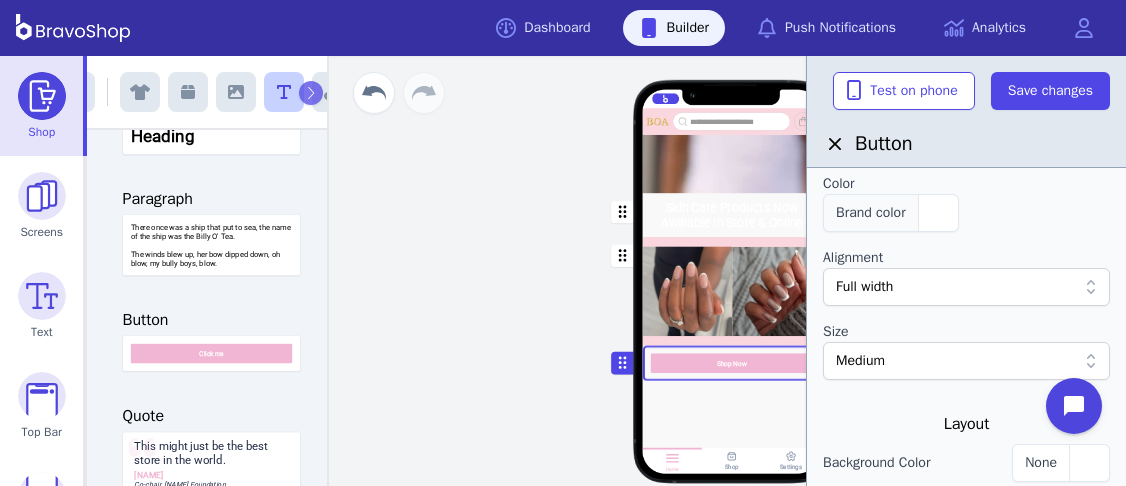 click at bounding box center (938, 213) 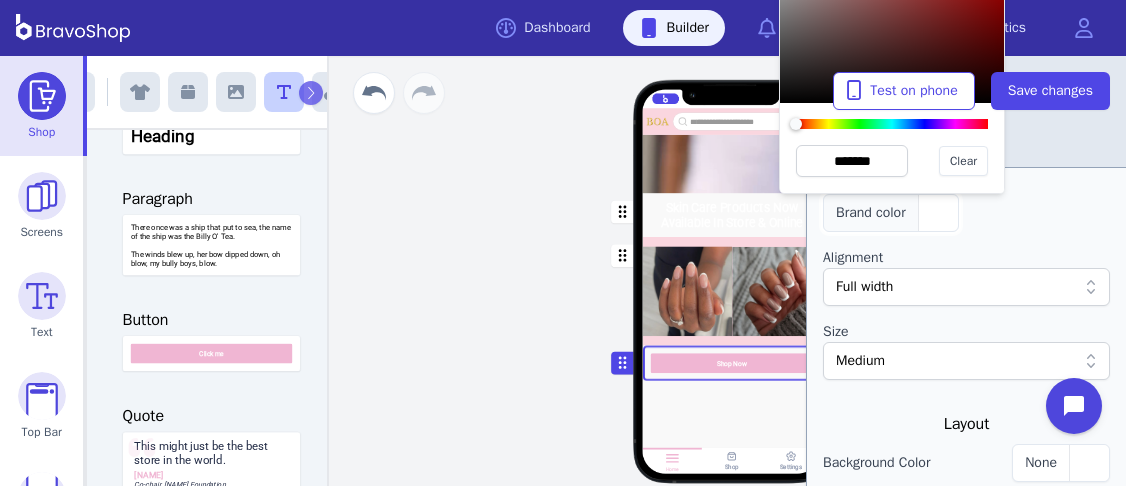 click at bounding box center (938, 213) 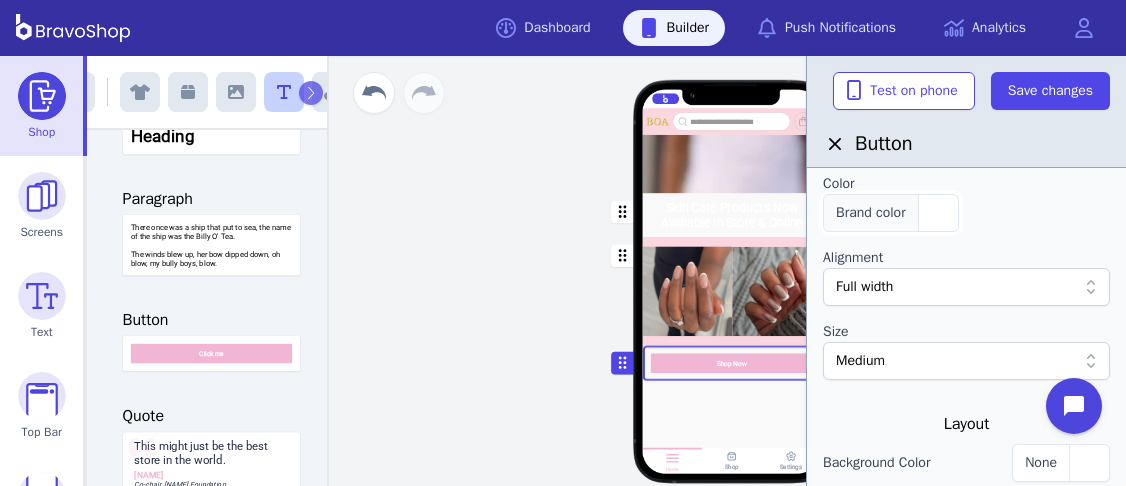 click on "Brand color" at bounding box center (891, 213) 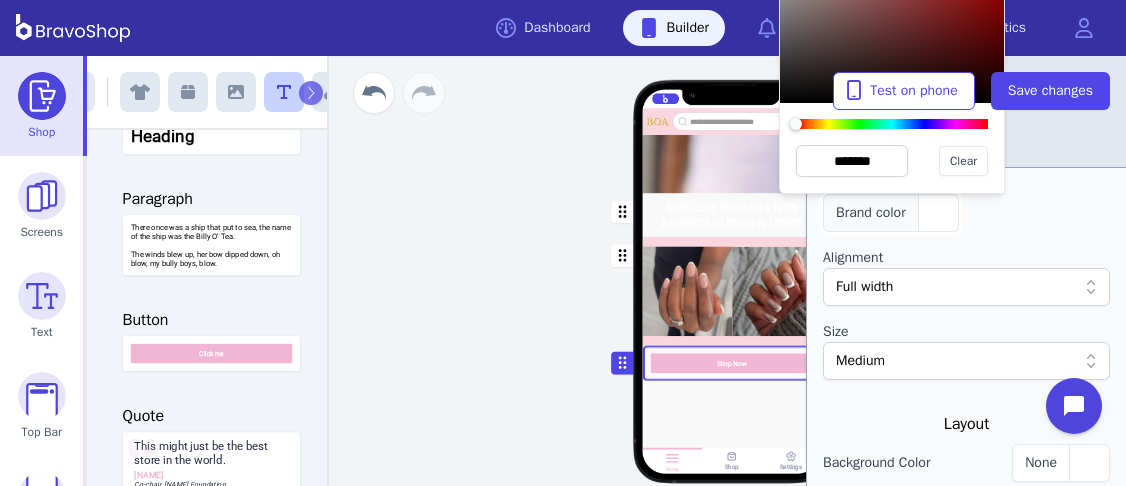 click on "Brand color" at bounding box center [891, 213] 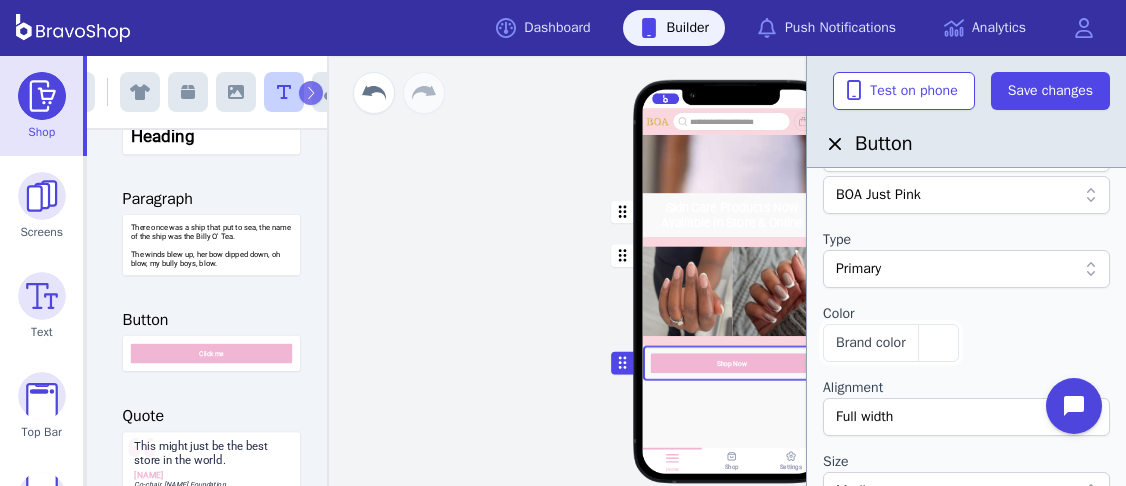 scroll, scrollTop: 183, scrollLeft: 0, axis: vertical 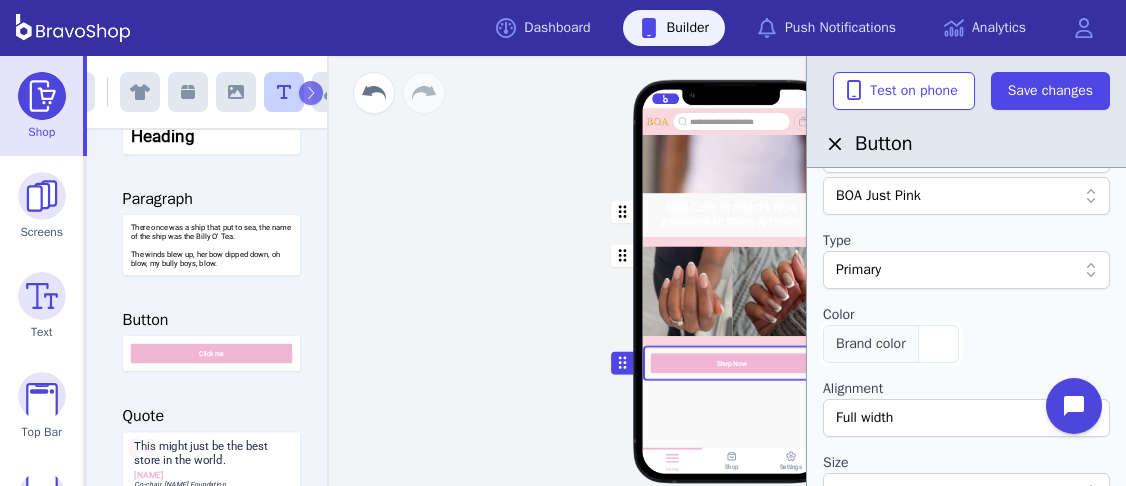 click at bounding box center [938, 344] 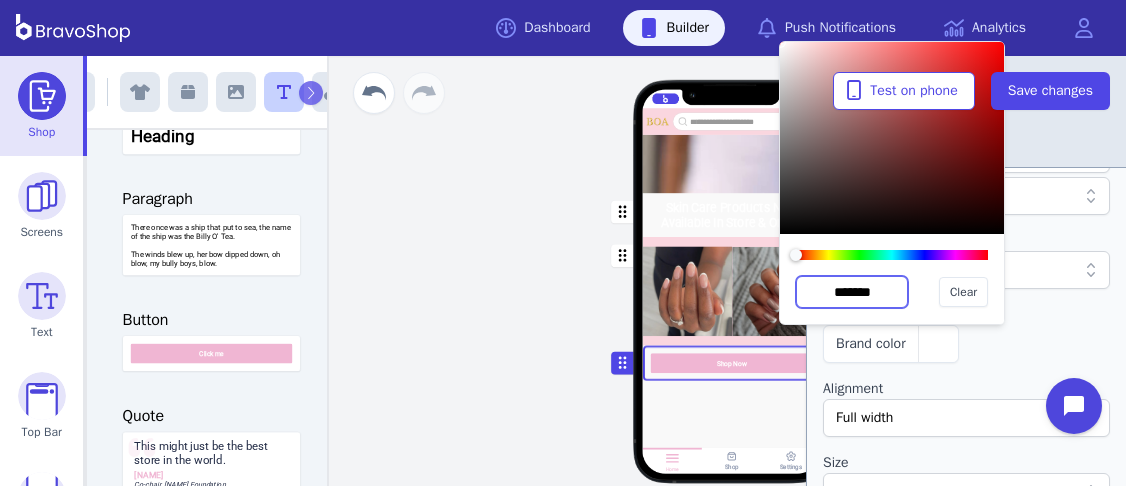 click on "*******" at bounding box center (852, 292) 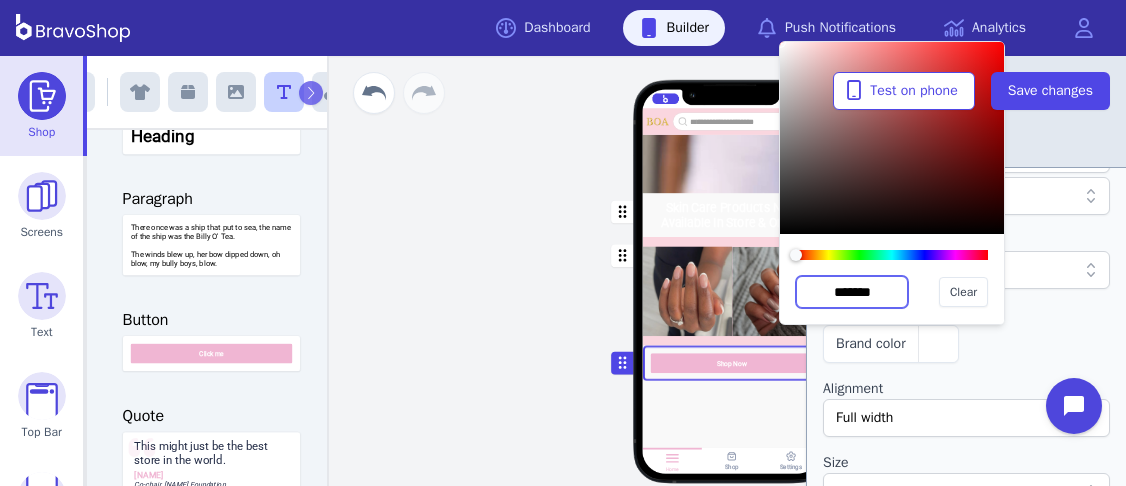 paste 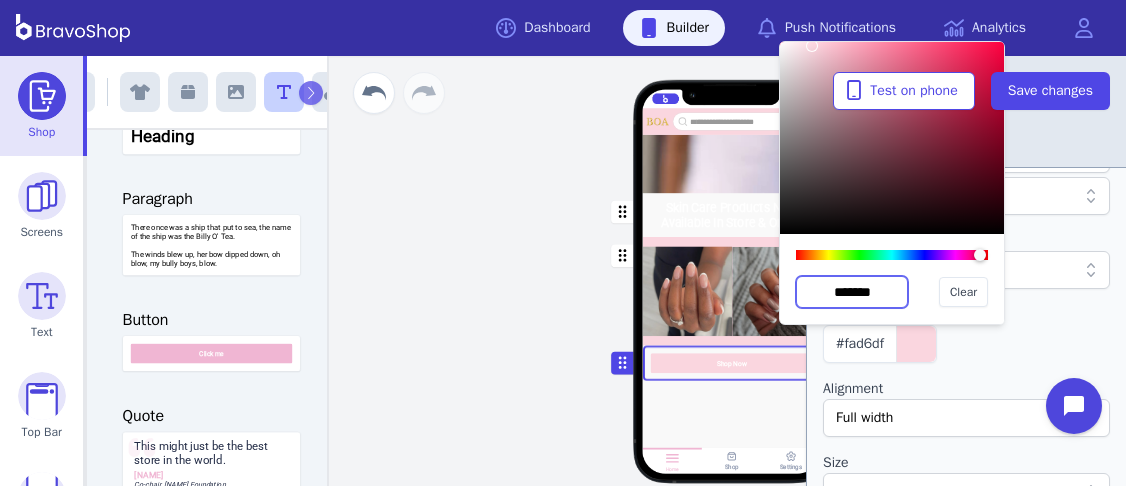 drag, startPoint x: 885, startPoint y: 284, endPoint x: 785, endPoint y: 295, distance: 100.60318 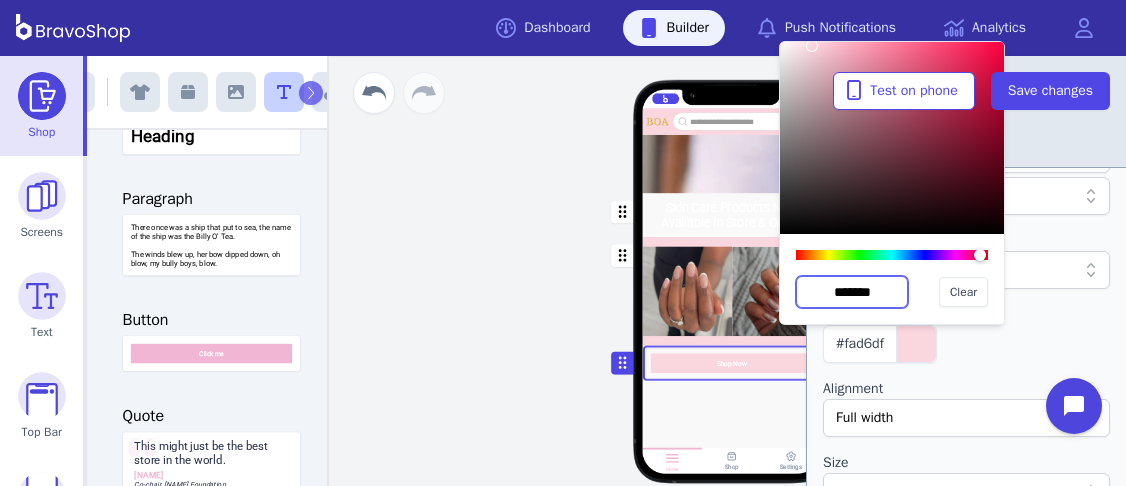 paste 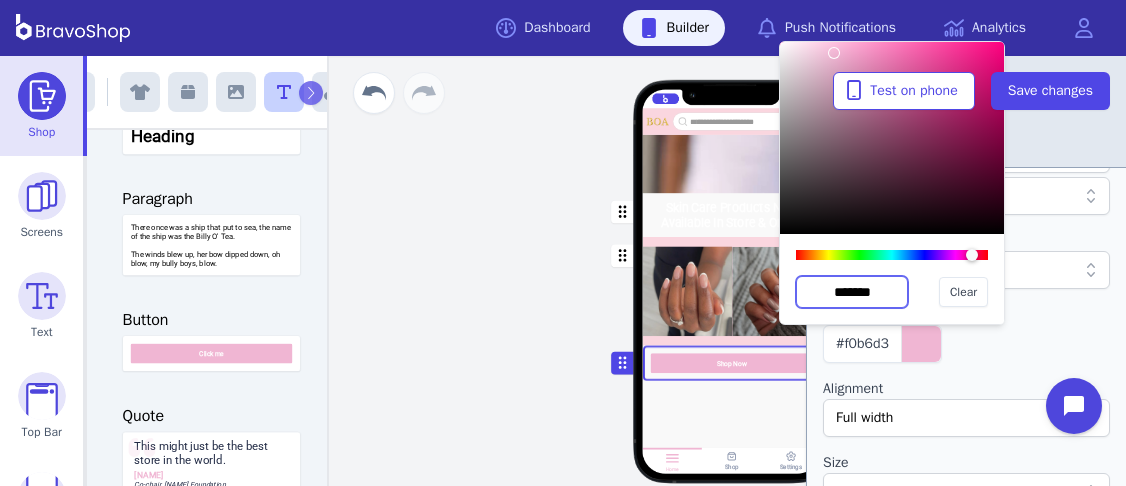 type on "*******" 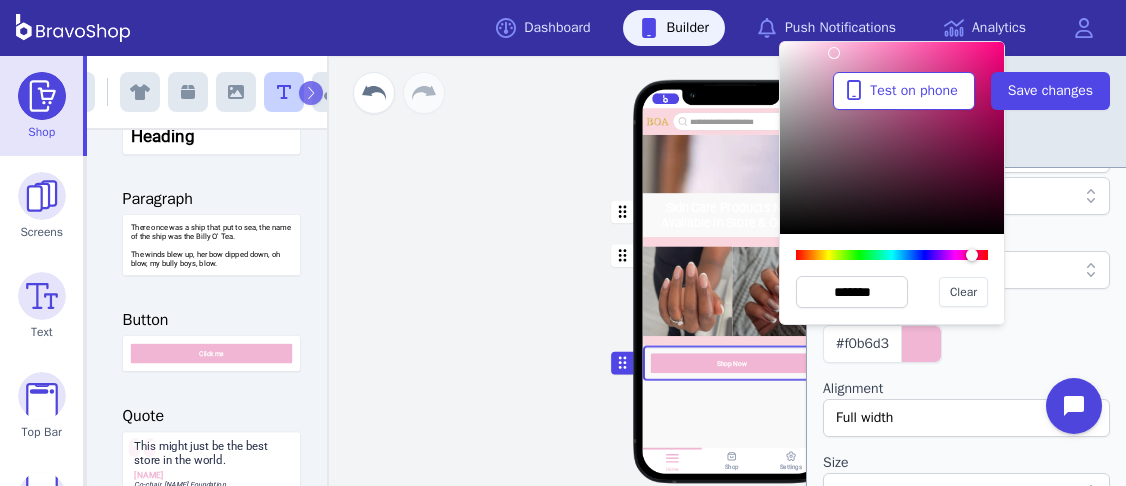 click at bounding box center (966, 371) 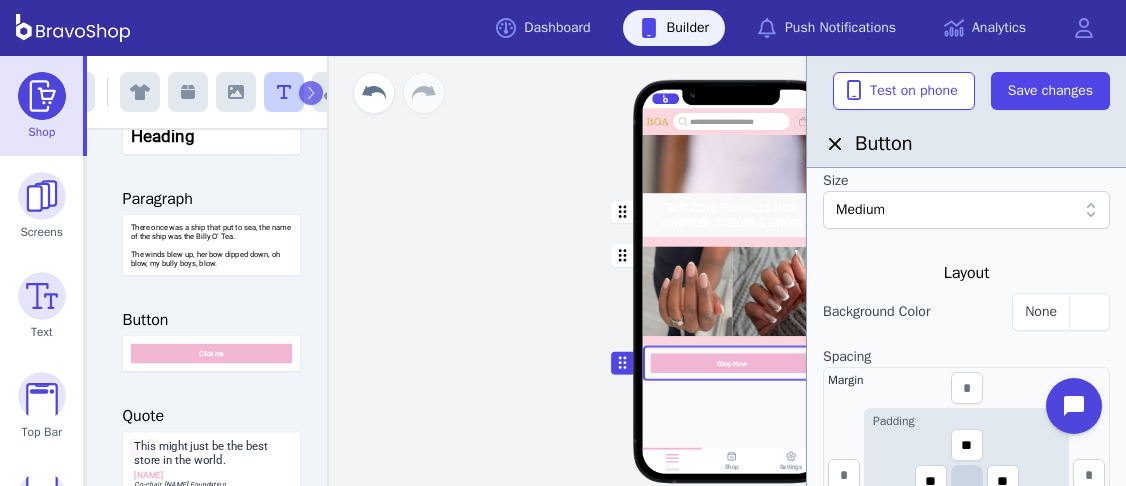scroll, scrollTop: 466, scrollLeft: 0, axis: vertical 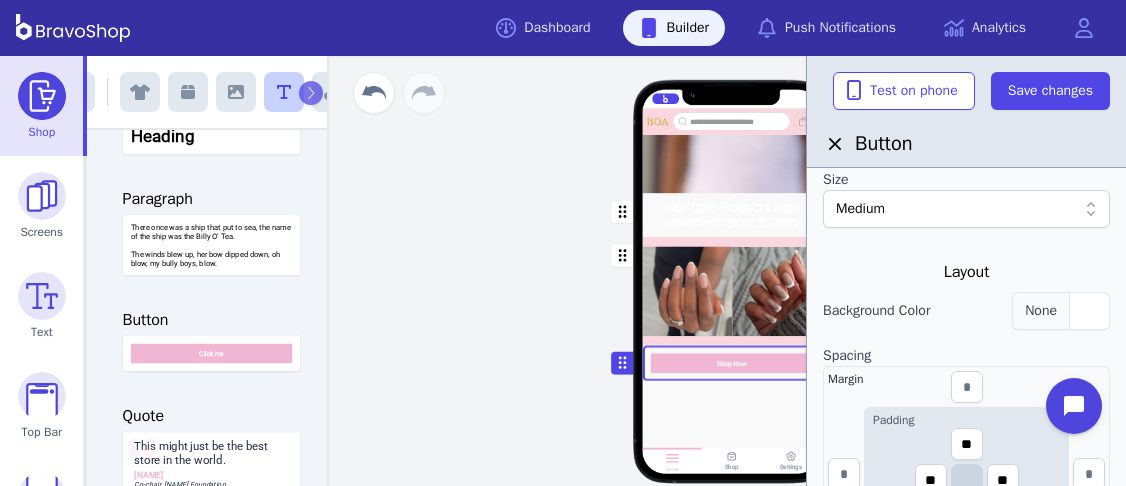 click at bounding box center [1089, 311] 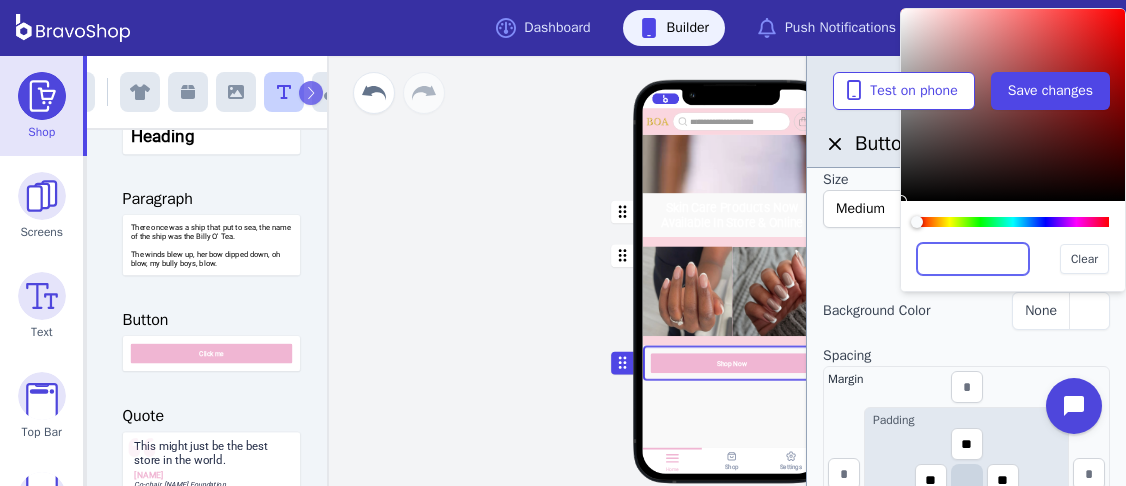 click at bounding box center (973, 259) 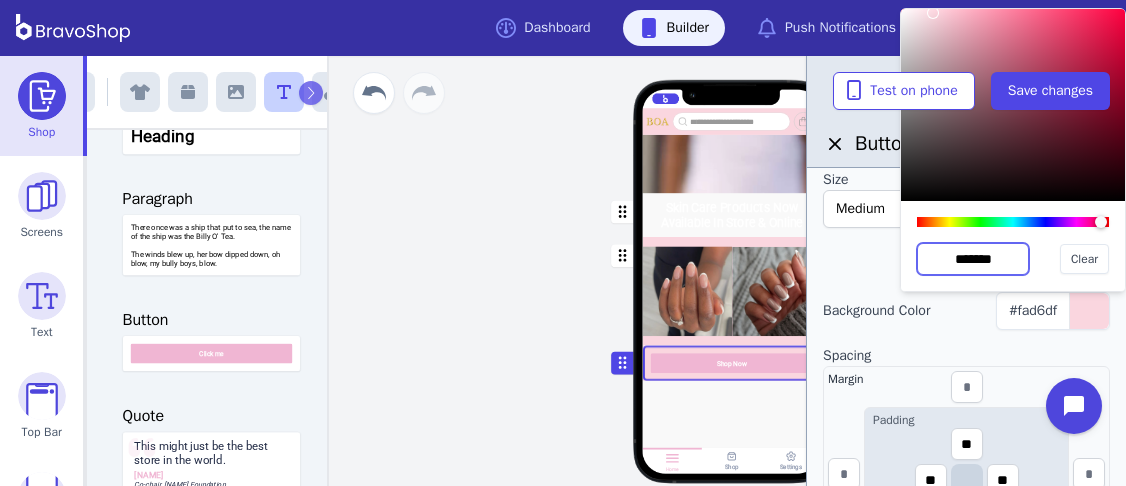 type on "*******" 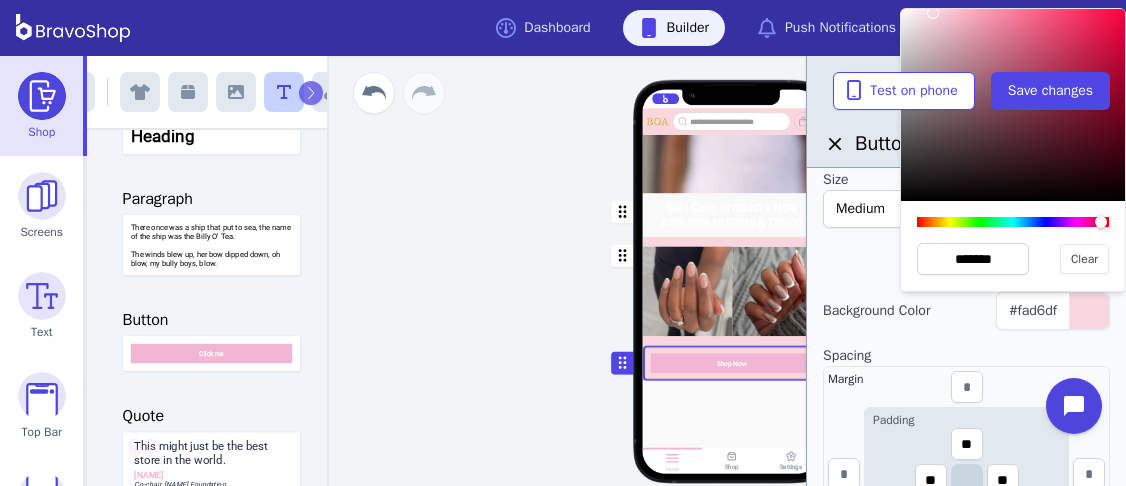 click on "Spacing" at bounding box center (966, 356) 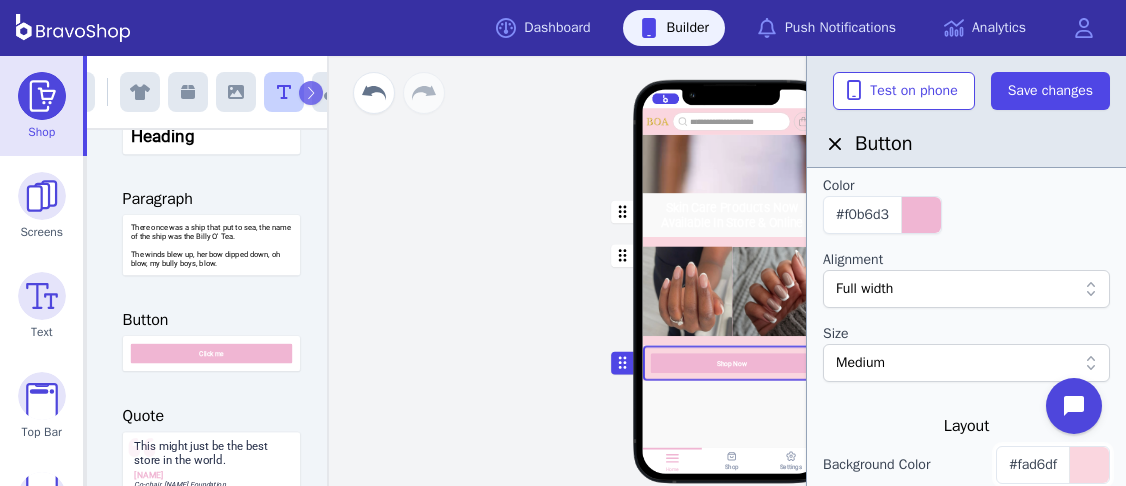 scroll, scrollTop: 342, scrollLeft: 0, axis: vertical 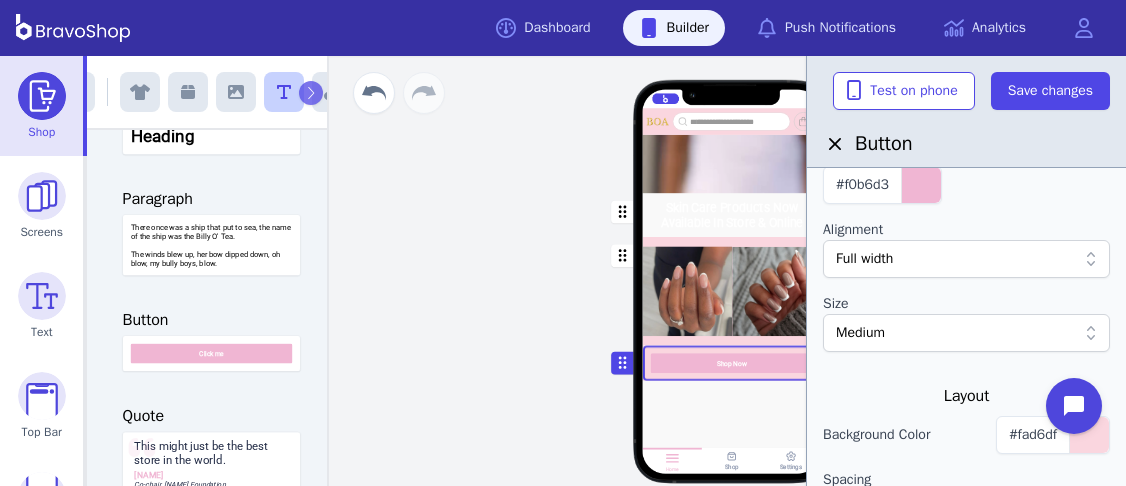 click on "Medium" at bounding box center (956, 333) 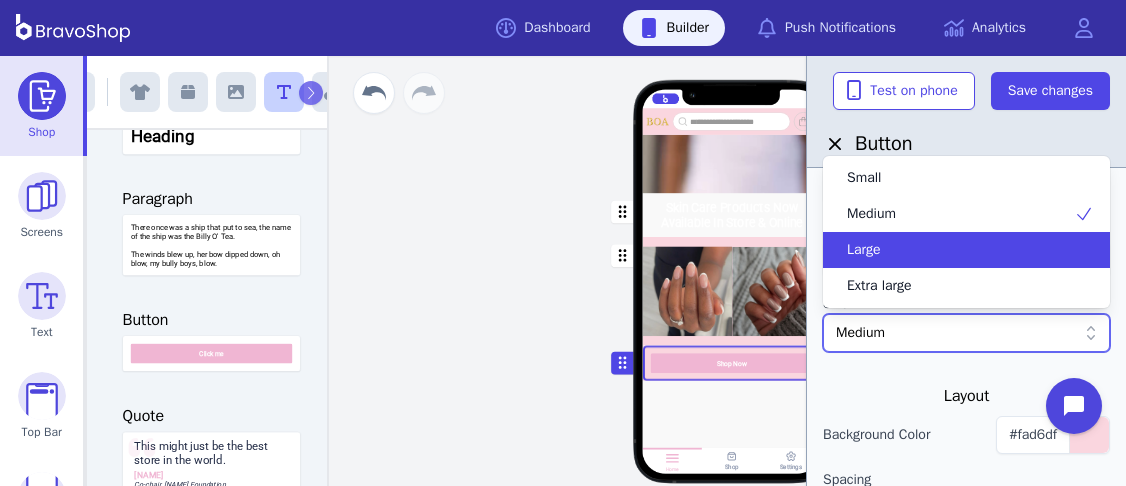 click on "Large" at bounding box center (954, 250) 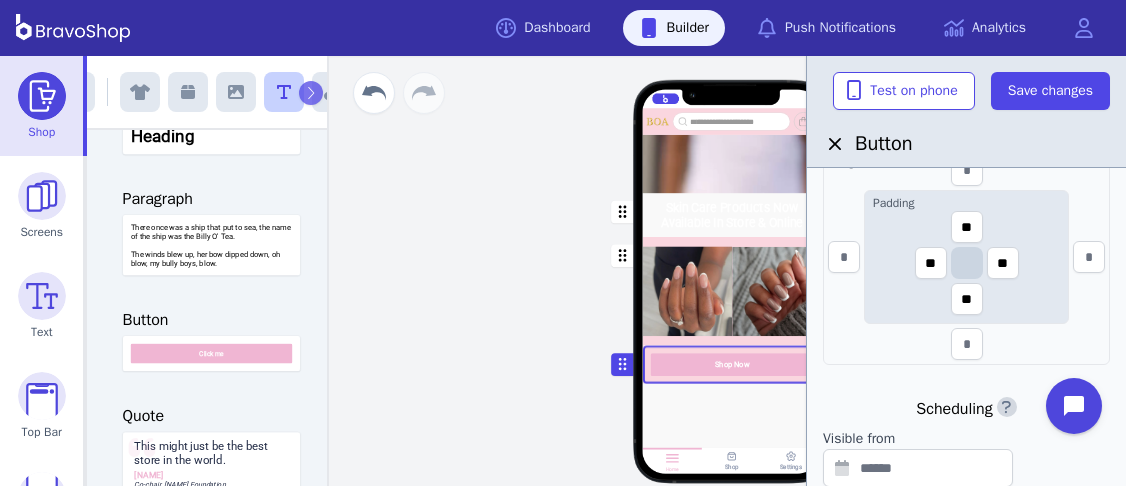 scroll, scrollTop: 962, scrollLeft: 0, axis: vertical 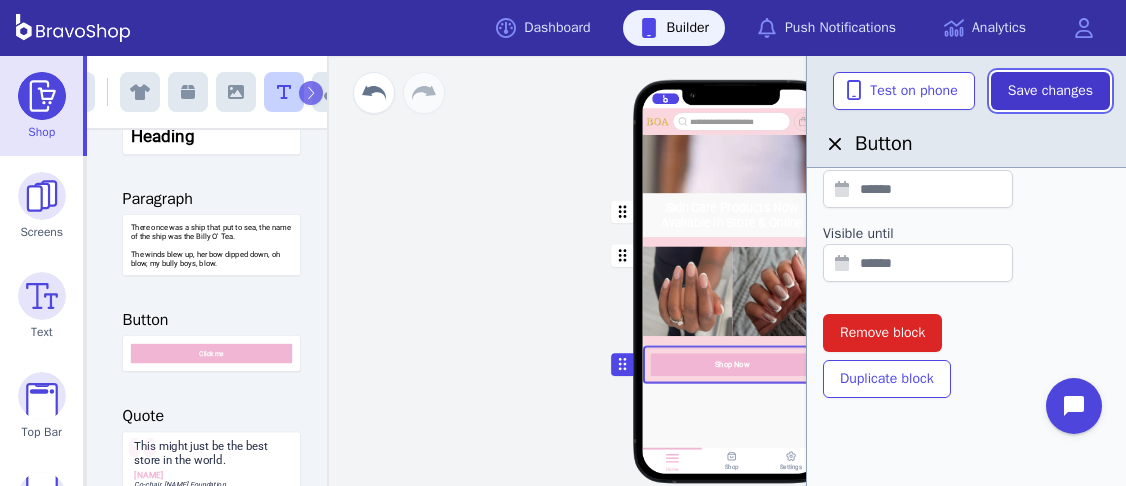 click on "Save changes" at bounding box center (1050, 91) 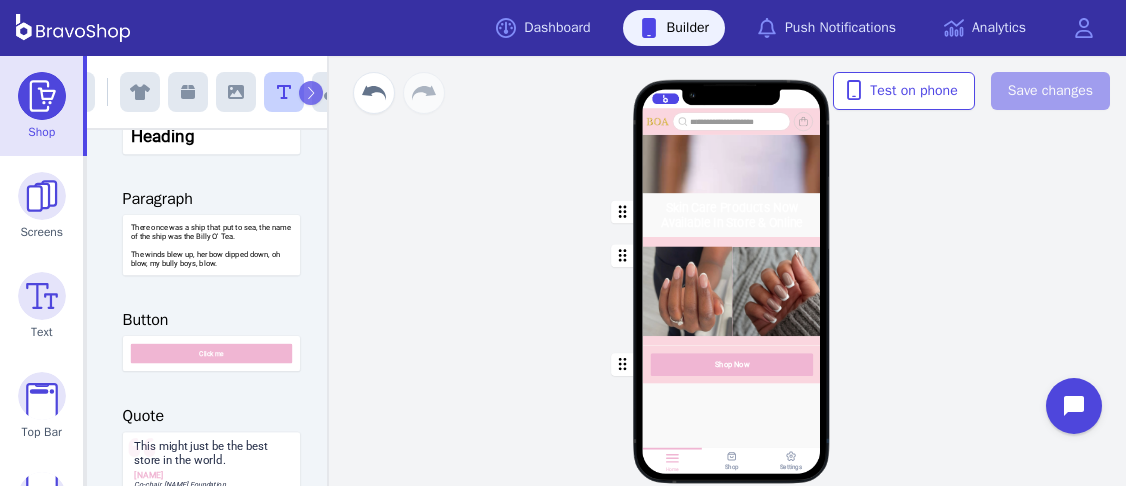 click at bounding box center (732, 215) 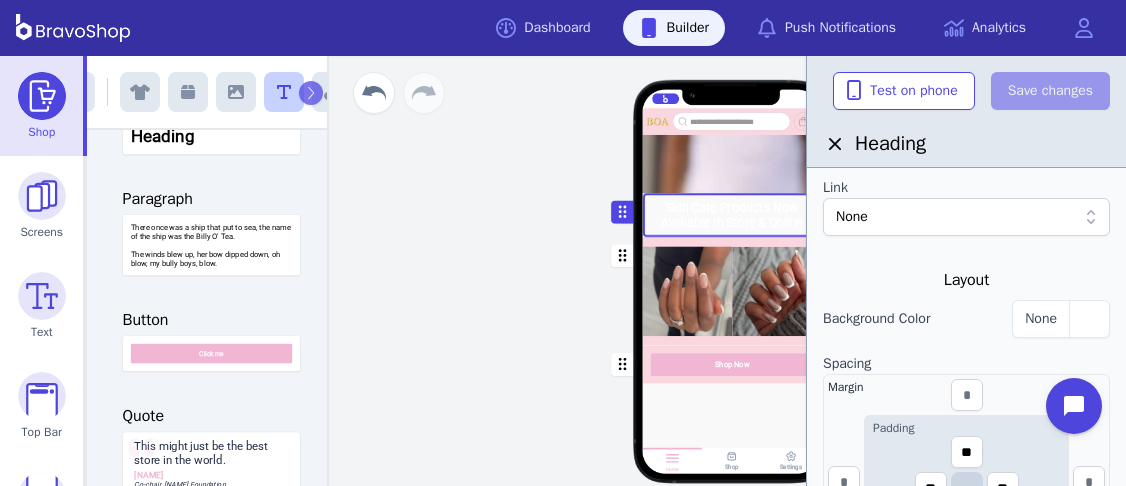 scroll, scrollTop: 343, scrollLeft: 0, axis: vertical 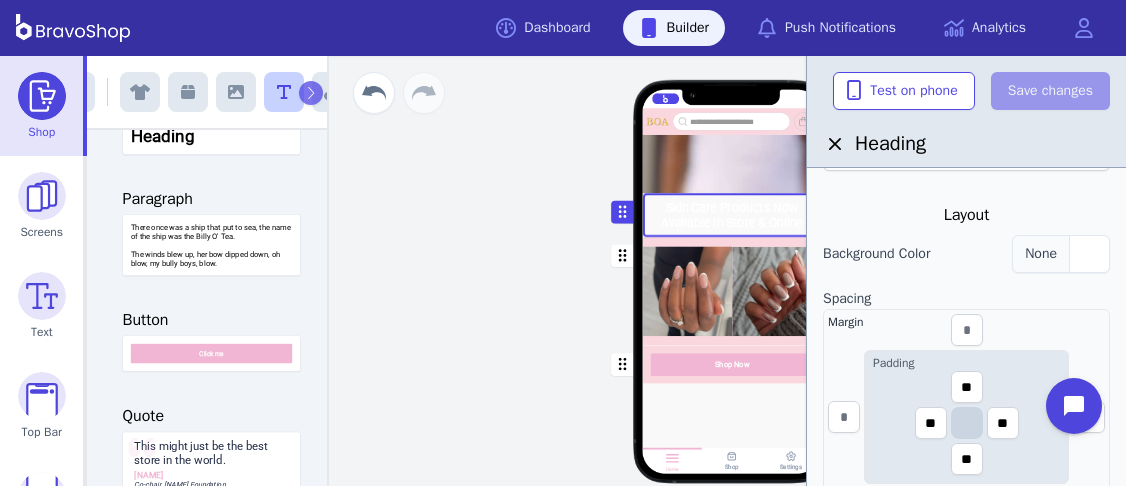 click at bounding box center (1089, 254) 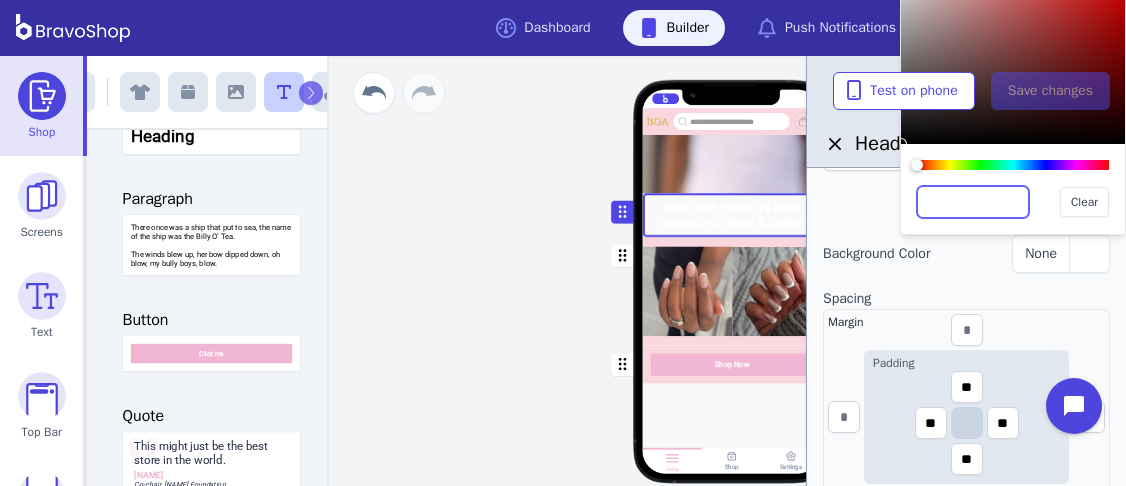 click at bounding box center [973, 202] 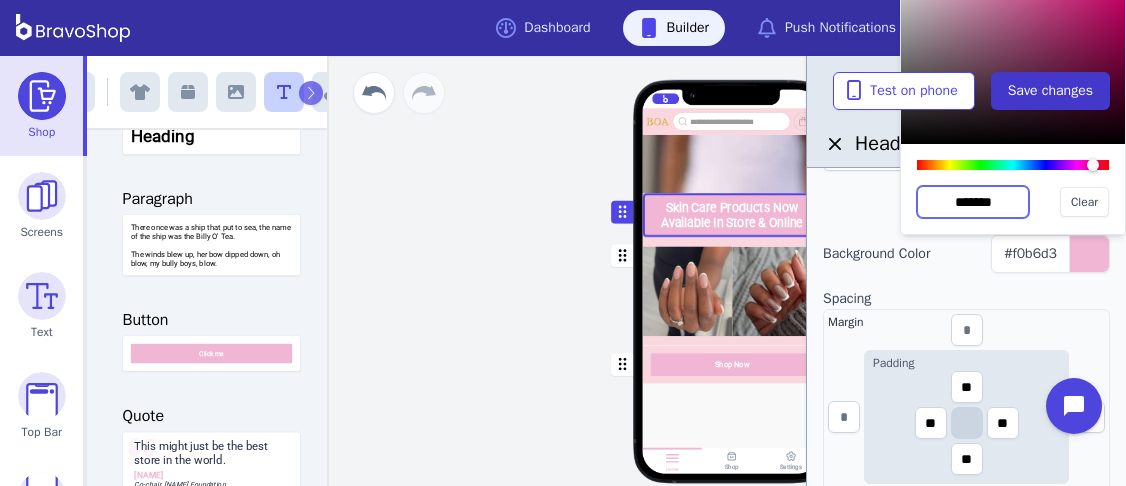 type on "*******" 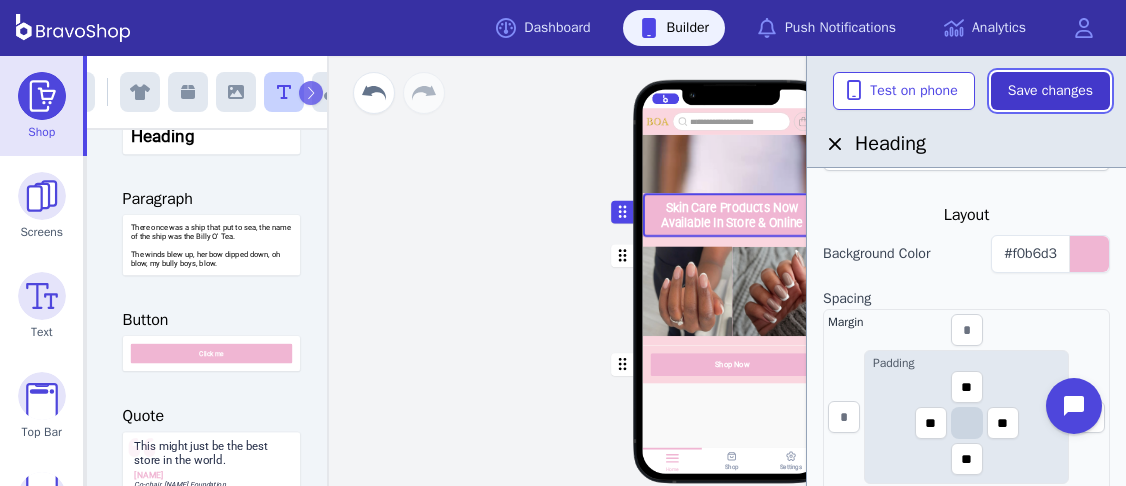 click on "Save changes" at bounding box center (1050, 91) 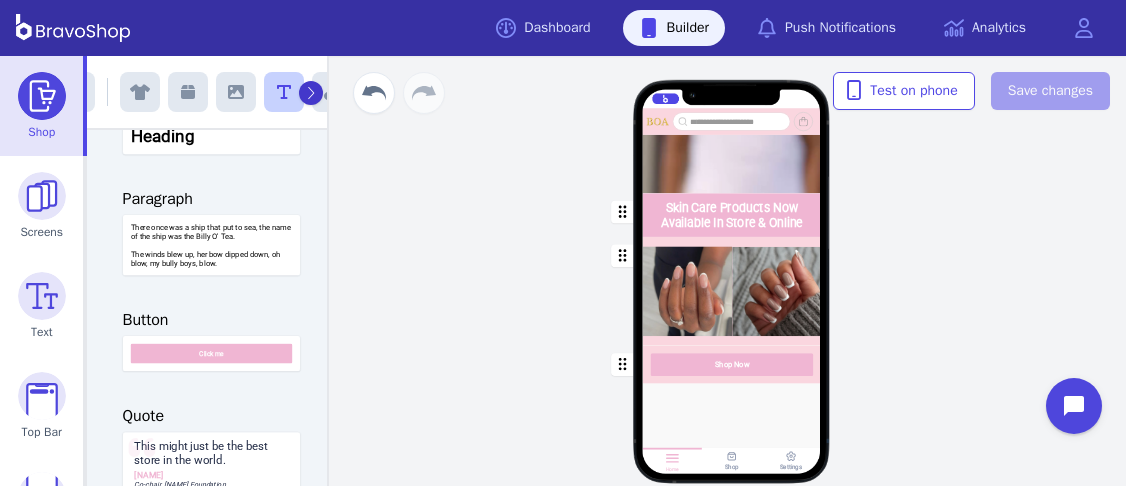 click 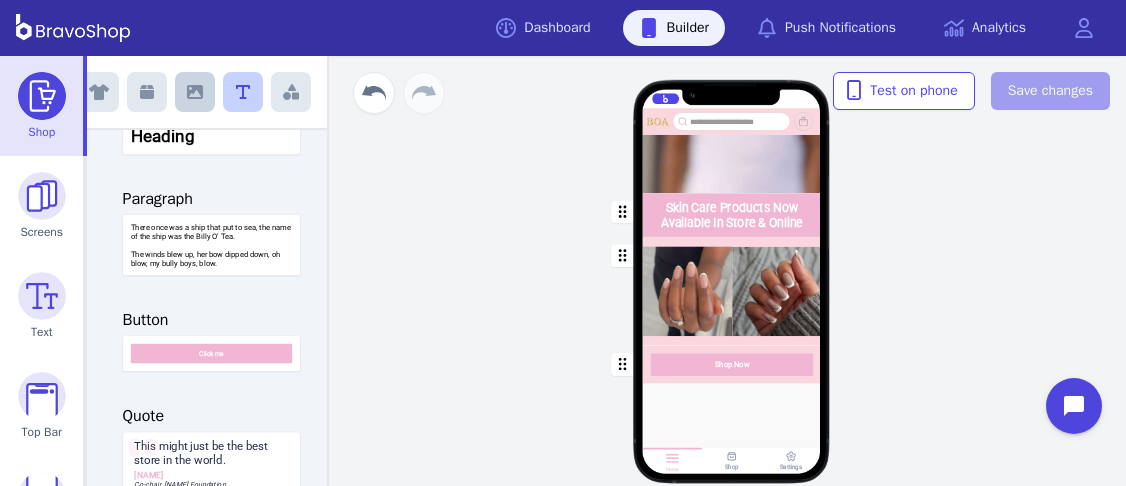 click 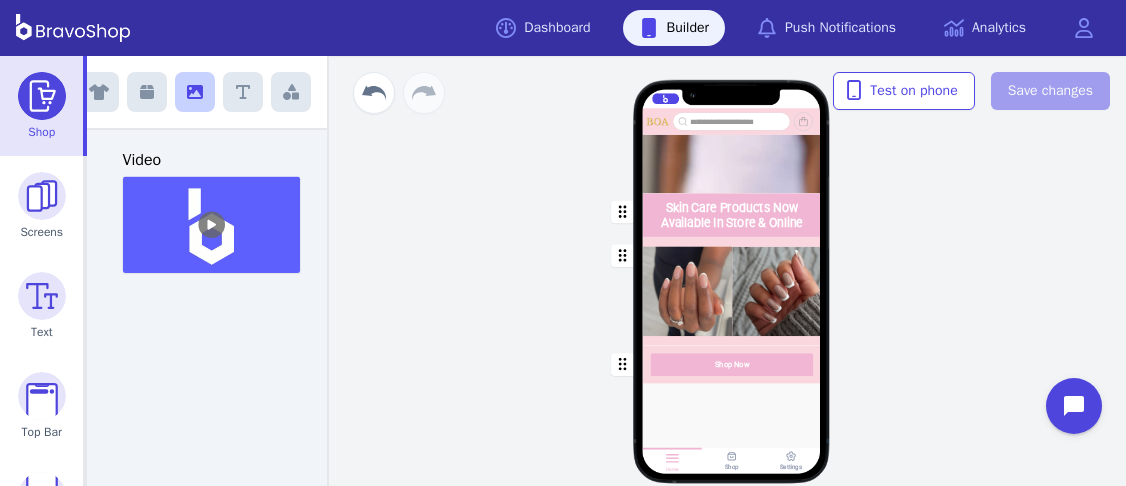 scroll, scrollTop: 710, scrollLeft: 0, axis: vertical 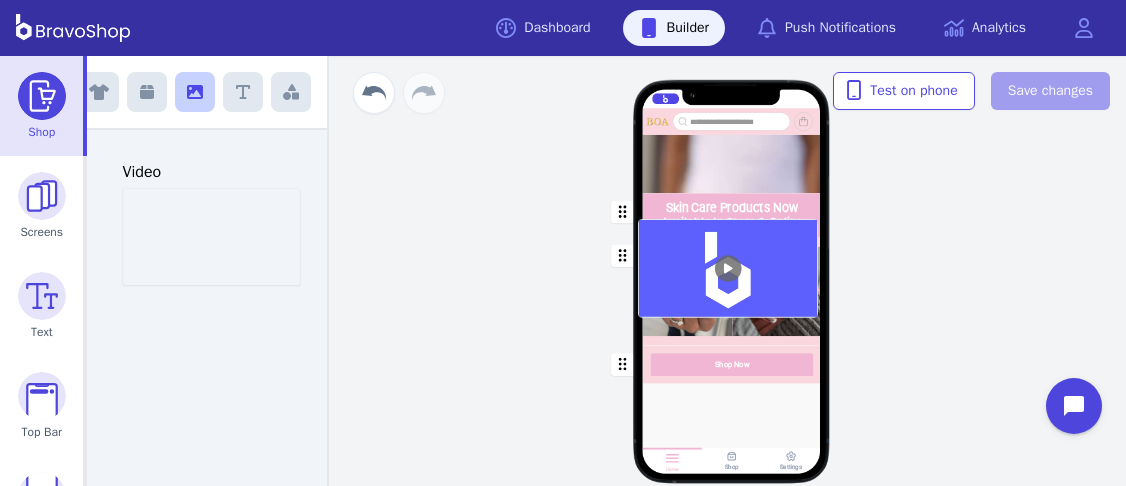 drag, startPoint x: 184, startPoint y: 239, endPoint x: 703, endPoint y: 234, distance: 519.0241 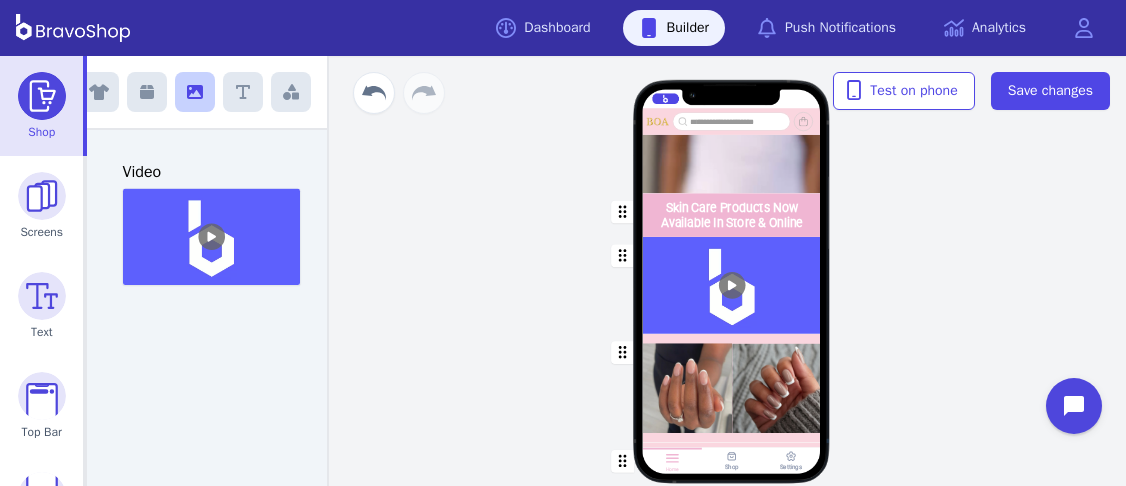 click at bounding box center (732, 285) 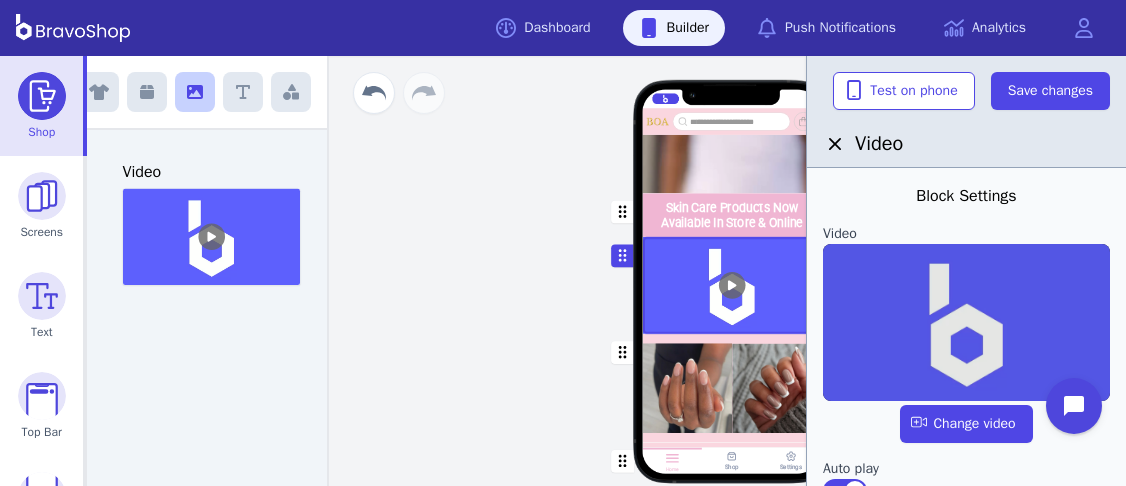 scroll, scrollTop: 154, scrollLeft: 0, axis: vertical 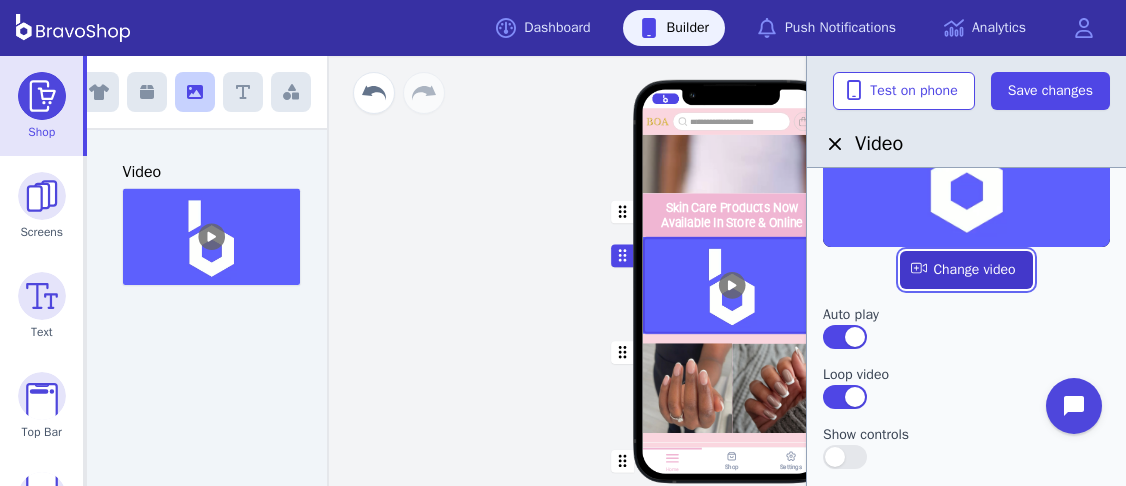 click at bounding box center [966, 270] 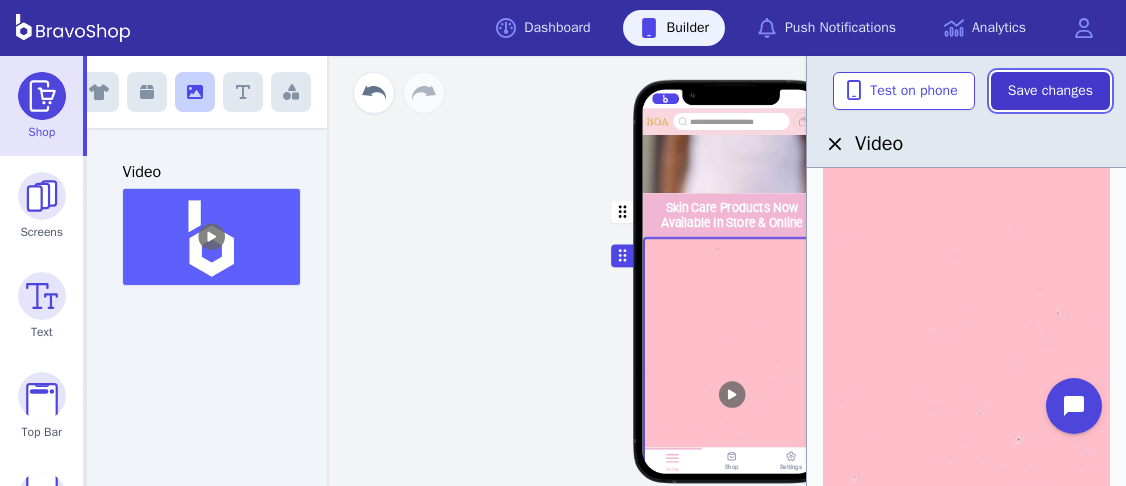 click on "Save changes" at bounding box center [1050, 91] 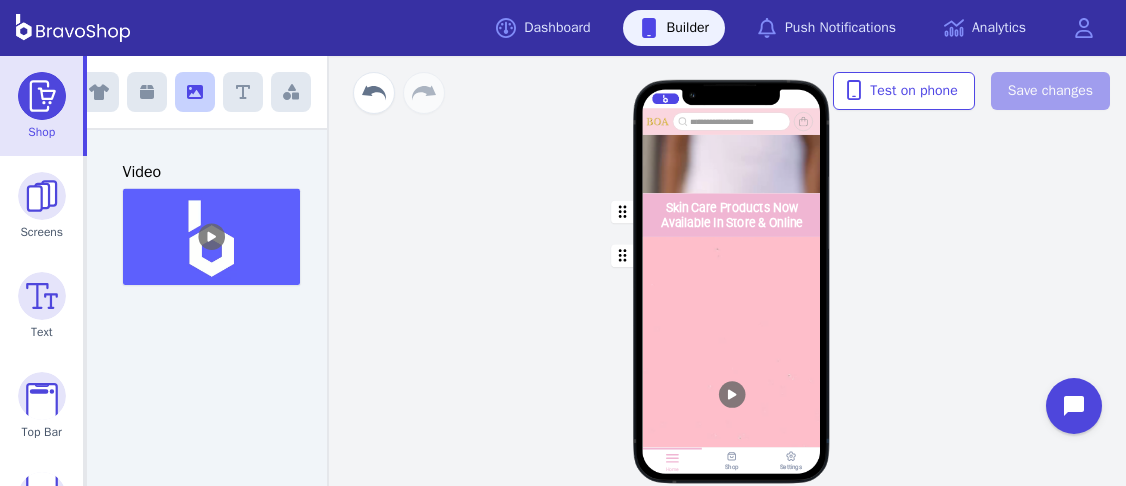 click at bounding box center [732, 394] 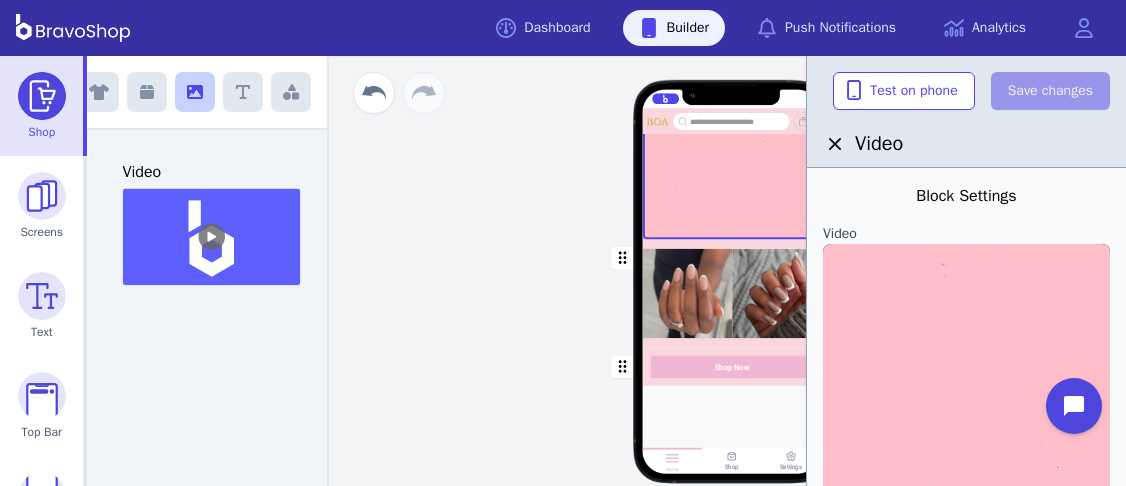 scroll, scrollTop: 1306, scrollLeft: 0, axis: vertical 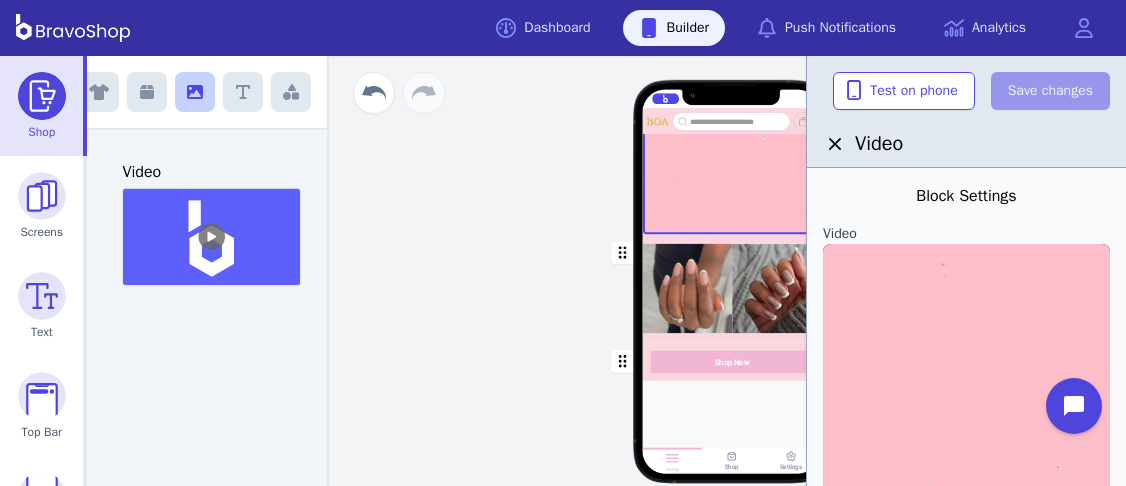 click at bounding box center [732, 288] 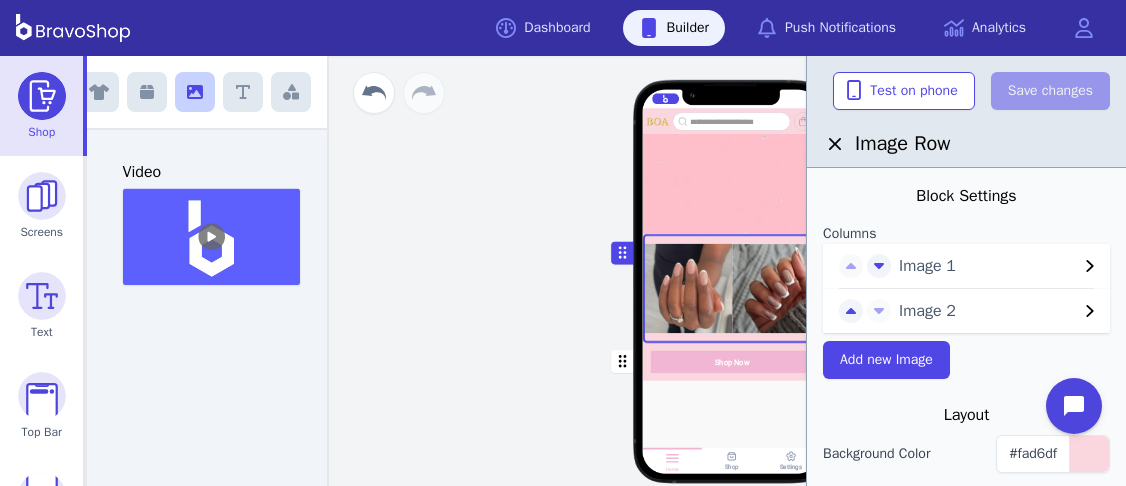 click at bounding box center [732, 361] 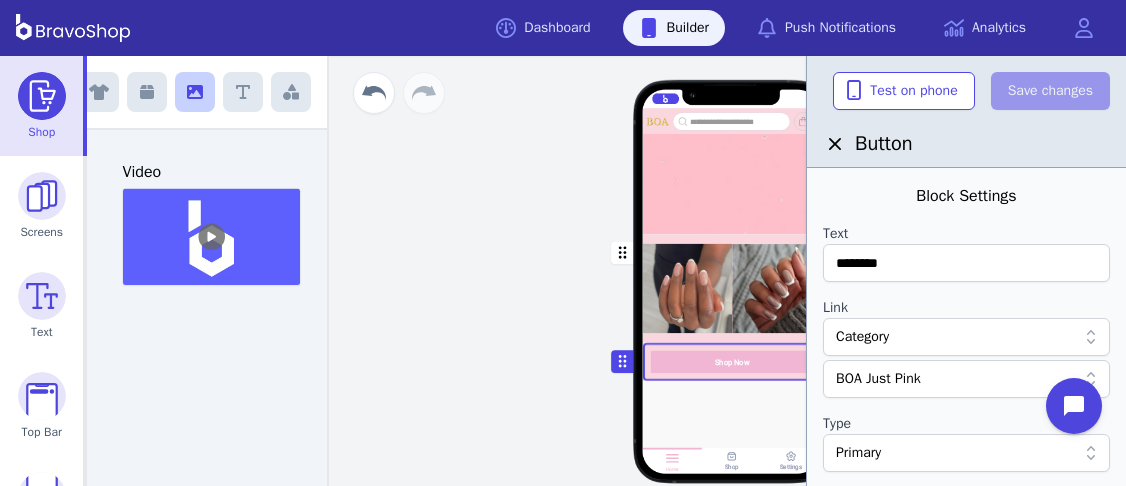 drag, startPoint x: 745, startPoint y: 353, endPoint x: 737, endPoint y: 341, distance: 14.422205 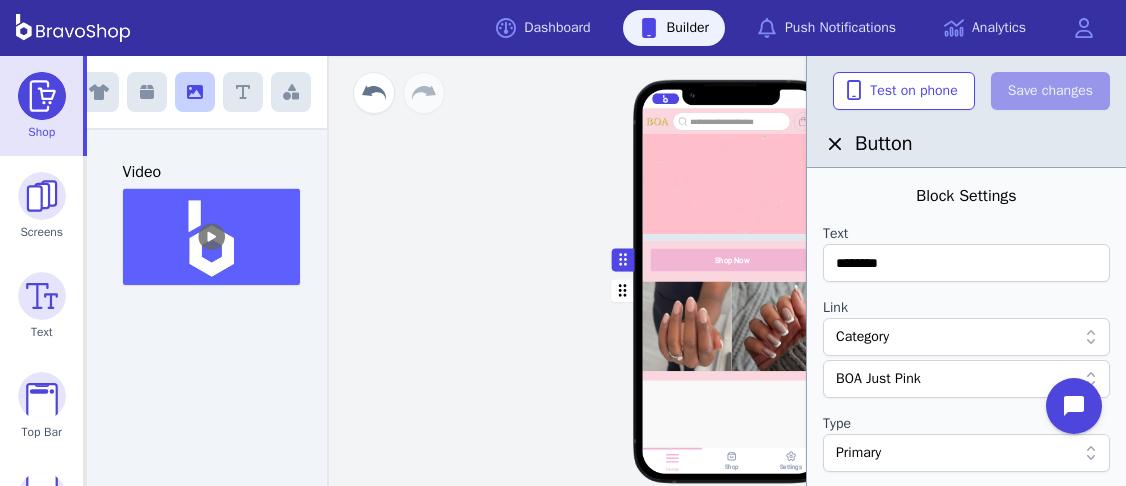drag, startPoint x: 615, startPoint y: 357, endPoint x: 615, endPoint y: 255, distance: 102 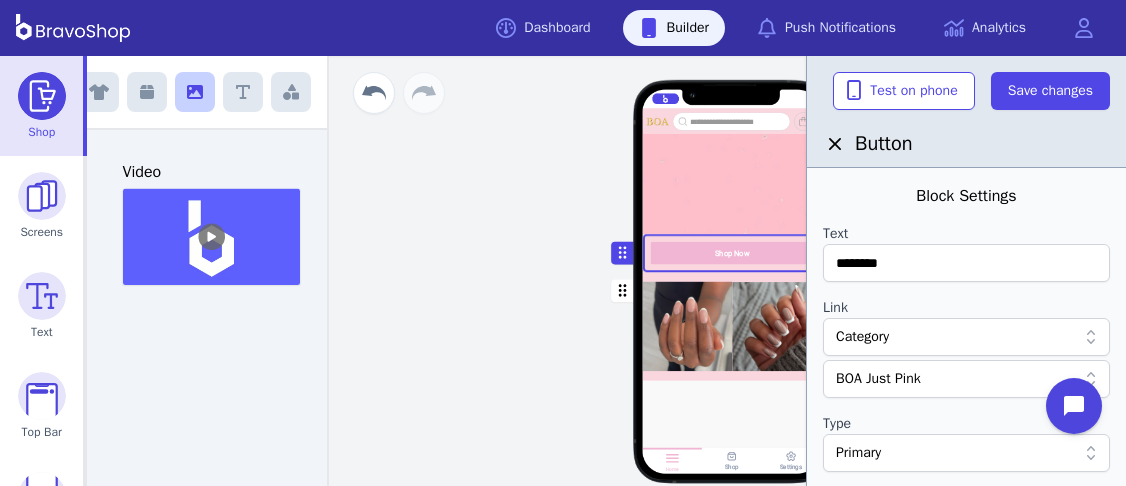 click on "Link" at bounding box center [966, 308] 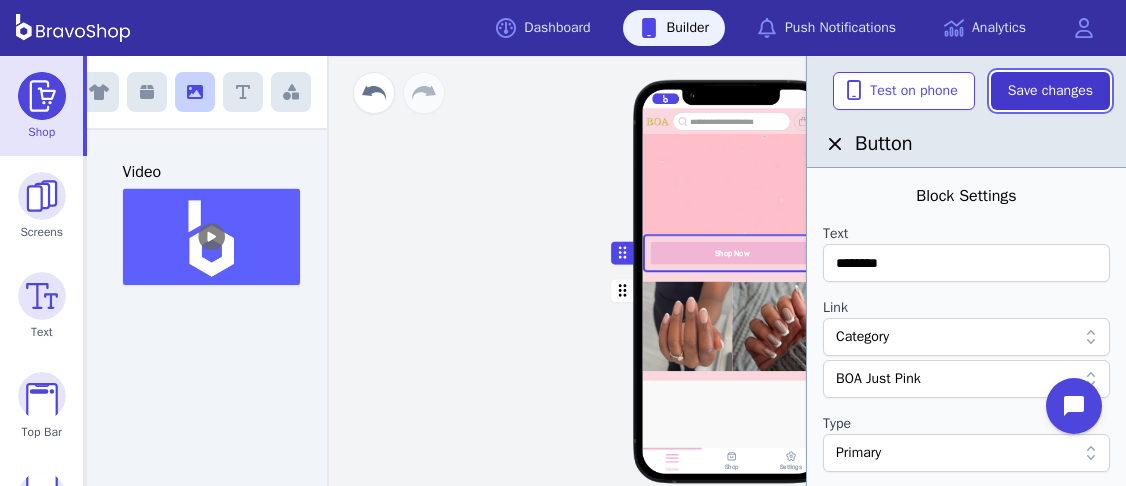 click on "Save changes" at bounding box center (1050, 91) 